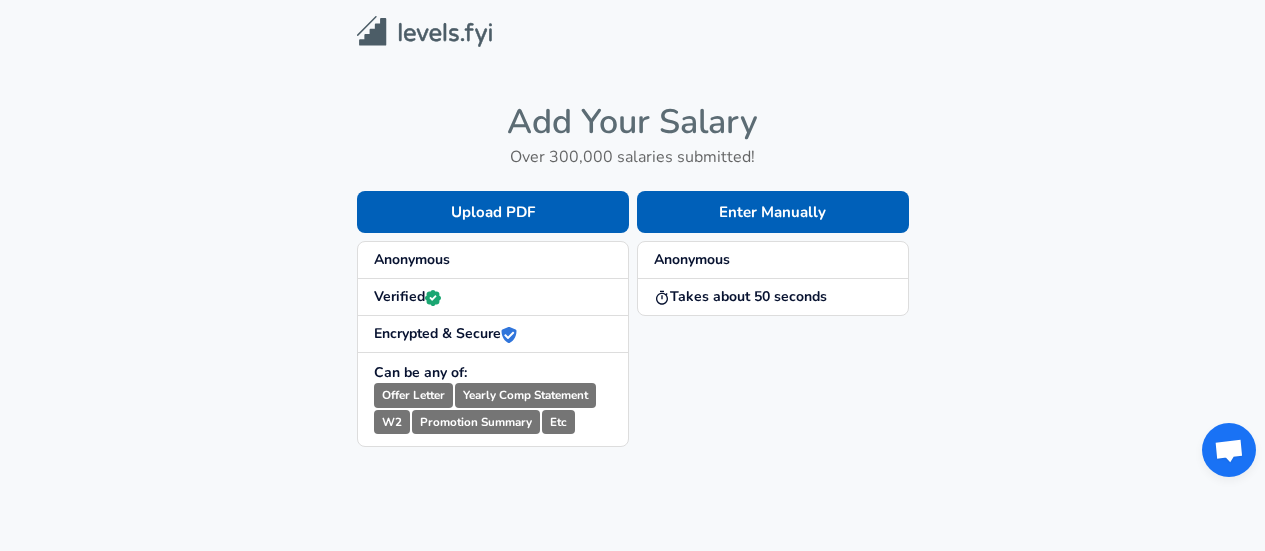 scroll, scrollTop: 0, scrollLeft: 0, axis: both 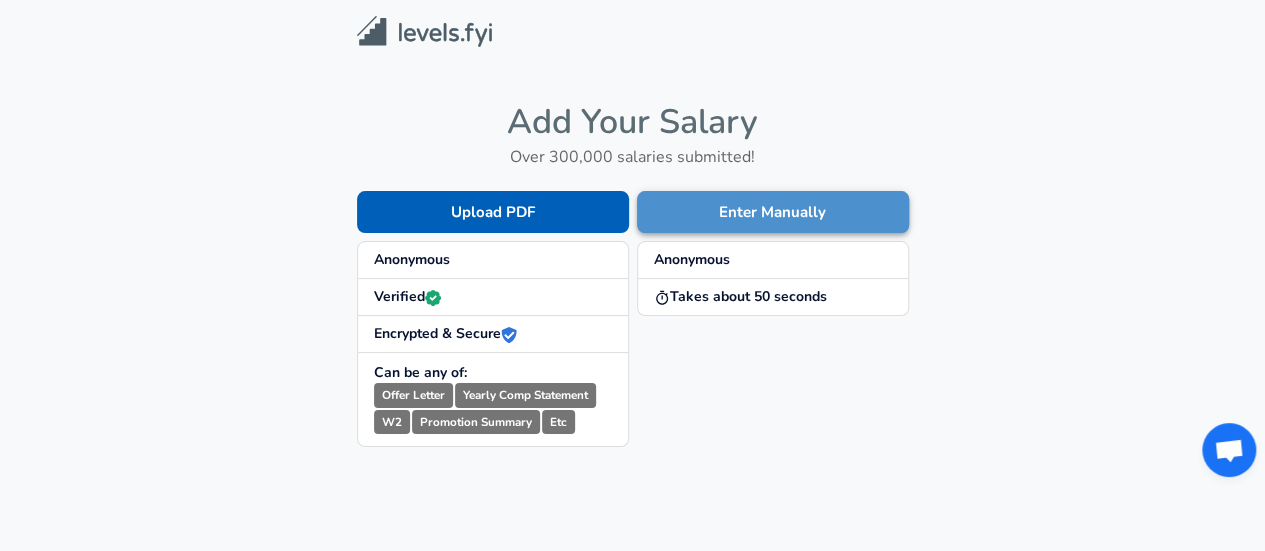 click on "Enter Manually" at bounding box center (773, 212) 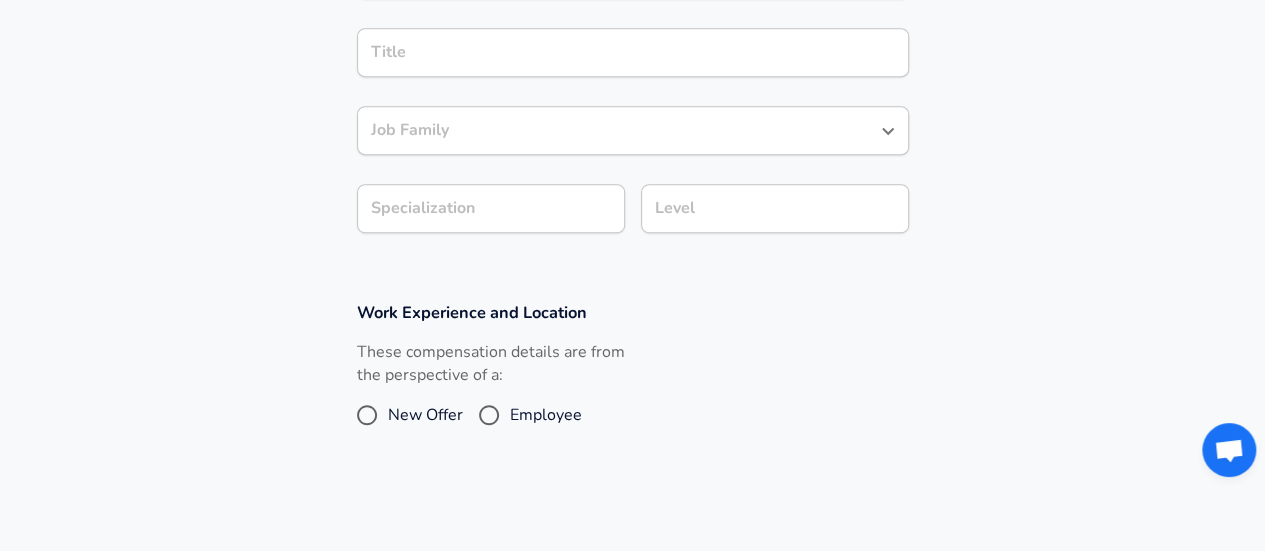 scroll, scrollTop: 486, scrollLeft: 0, axis: vertical 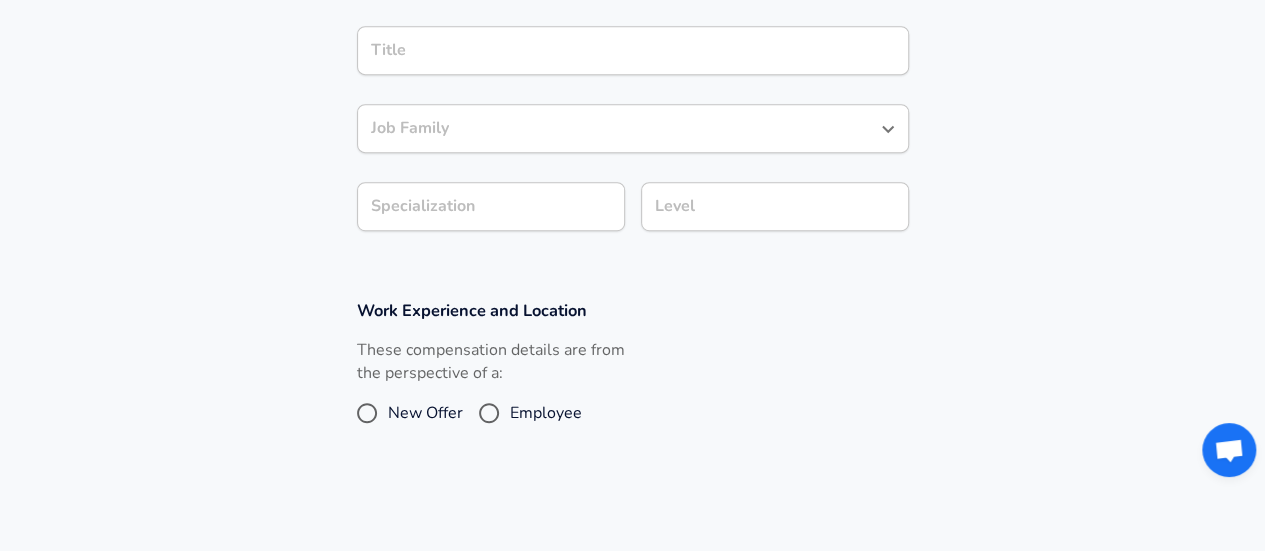 click on "Job Family" at bounding box center (633, 128) 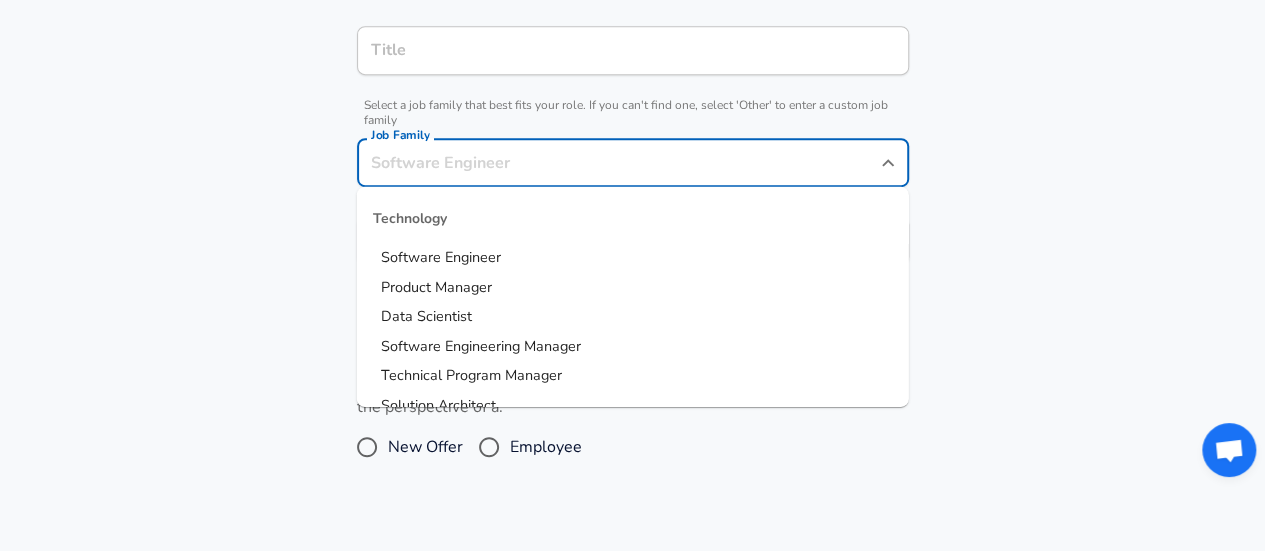 scroll, scrollTop: 526, scrollLeft: 0, axis: vertical 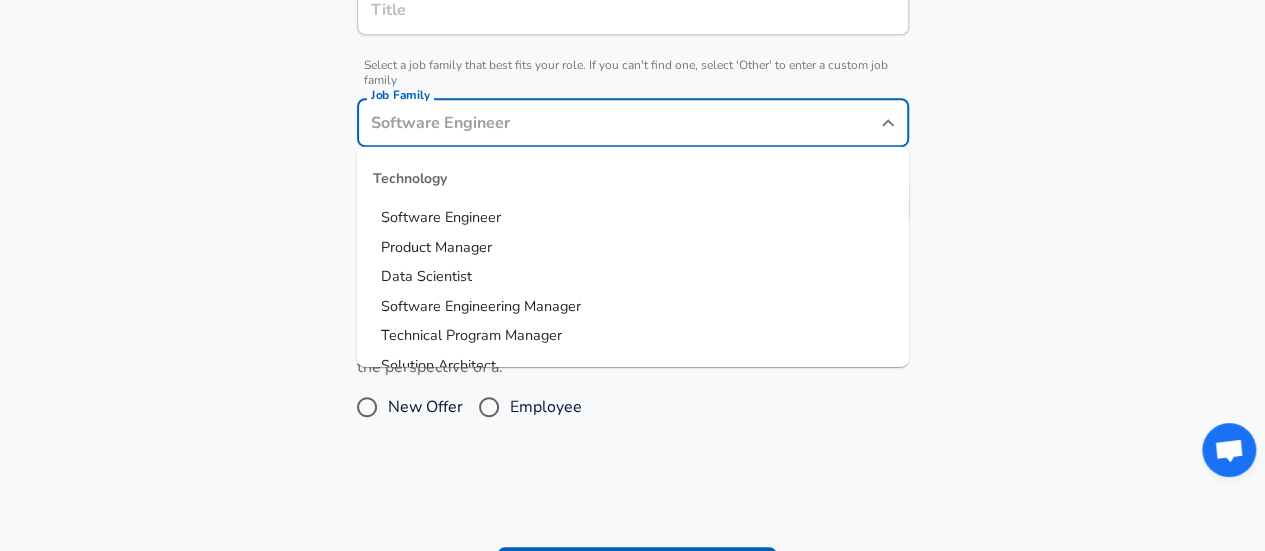 click on "Company & Title Information Company Company Title Title Select a job family that best fits your role. If you can't find one, select 'Other' to enter a custom job family Job Family Job Family Technology Software Engineer Product Manager Data Scientist Software Engineering Manager Technical Program Manager Solution Architect Program Manager Project Manager Data Science Manager Technical Writer Engineering Biomedical Engineer Civil Engineer Hardware Engineer Mechanical Engineer Geological Engineer Electrical Engineer Controls Engineer Chemical Engineer Aerospace Engineer Materials Engineer Optical Engineer MEP Engineer Prompt Engineer Business Management Consultant Business Development Sales Sales Legal Legal Sales Sales Engineer Legal Regulatory Affairs Sales Customer Success Revenue Operations Sales Enablement Design Product Designer Industrial Designer Fashion Designer Product Design Manager UX Researcher Graphic Designer Finance Investment Banker Accountant Financial Analyst Venture Capitalist Actuary" at bounding box center (632, 50) 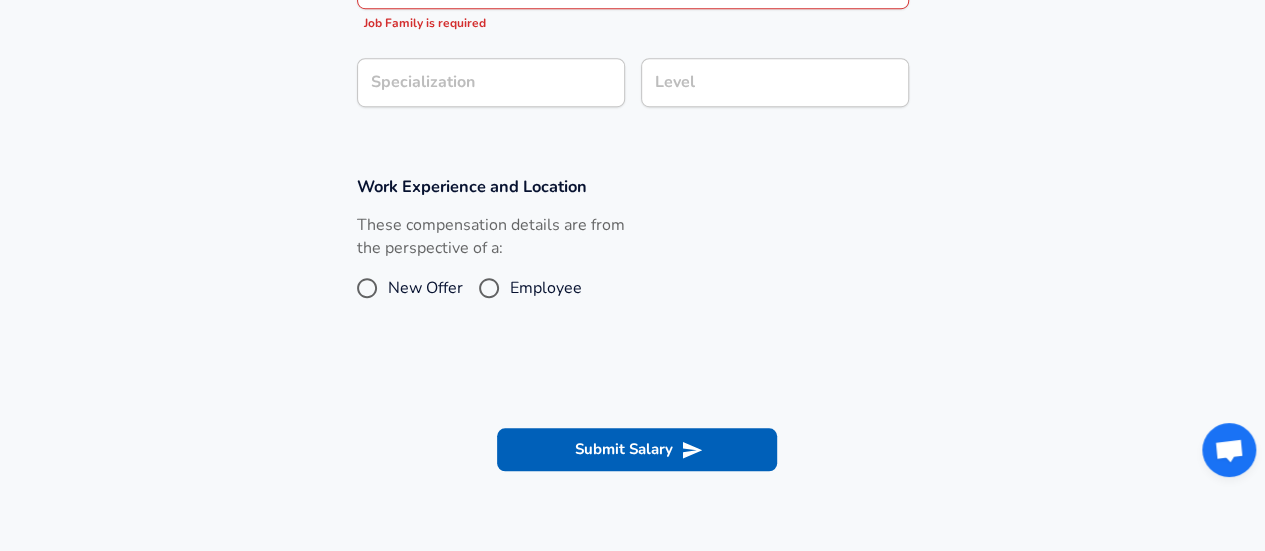 scroll, scrollTop: 666, scrollLeft: 0, axis: vertical 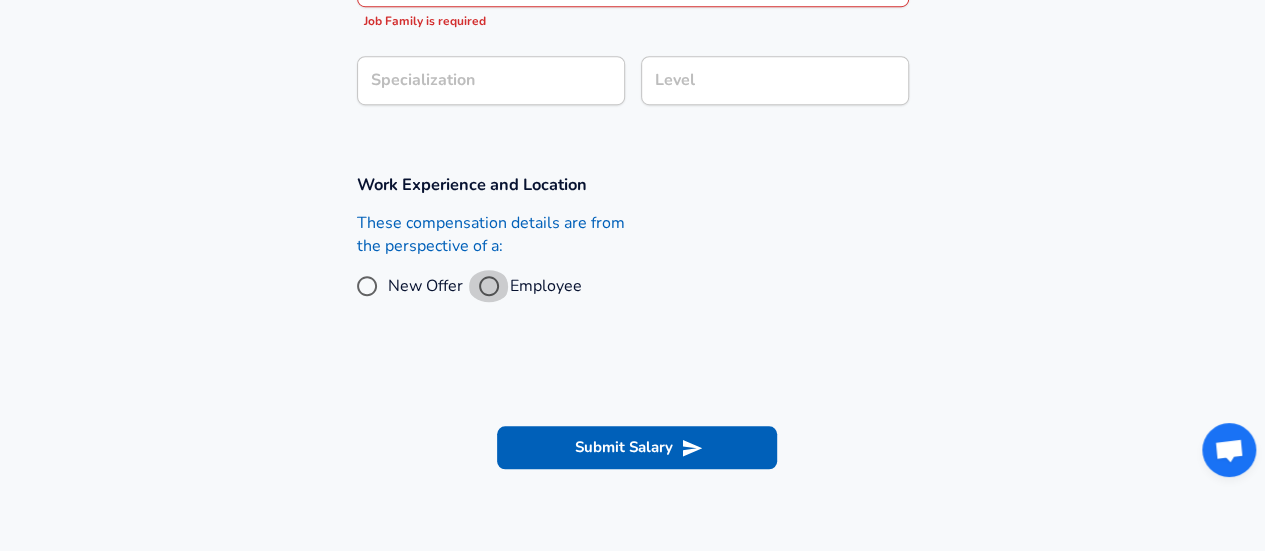 click on "Employee" at bounding box center (489, 286) 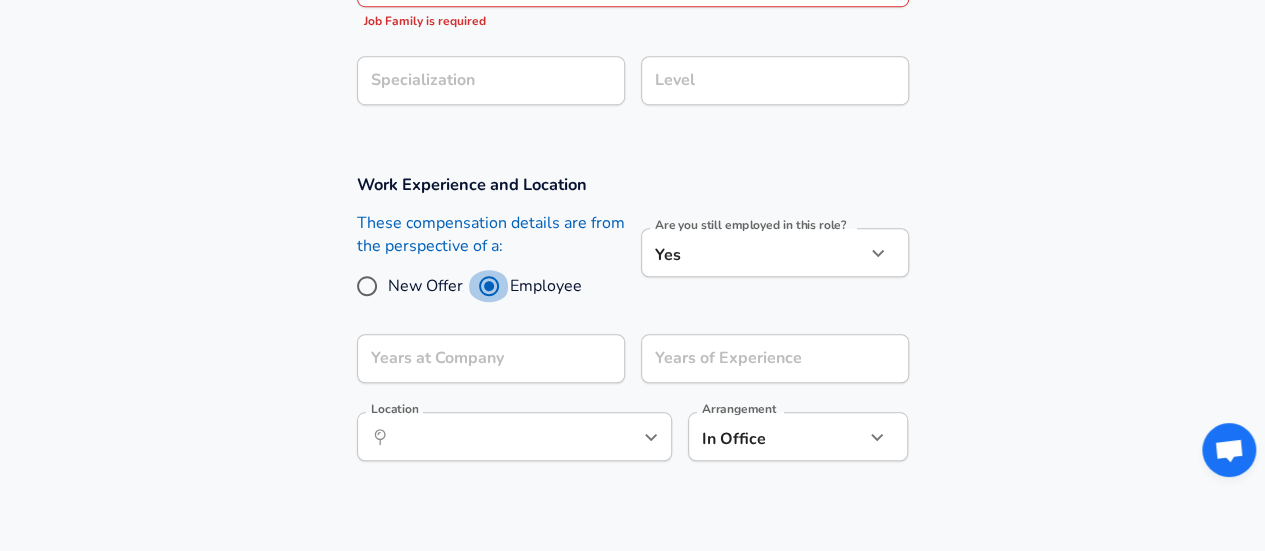 click on "Employee" at bounding box center [489, 286] 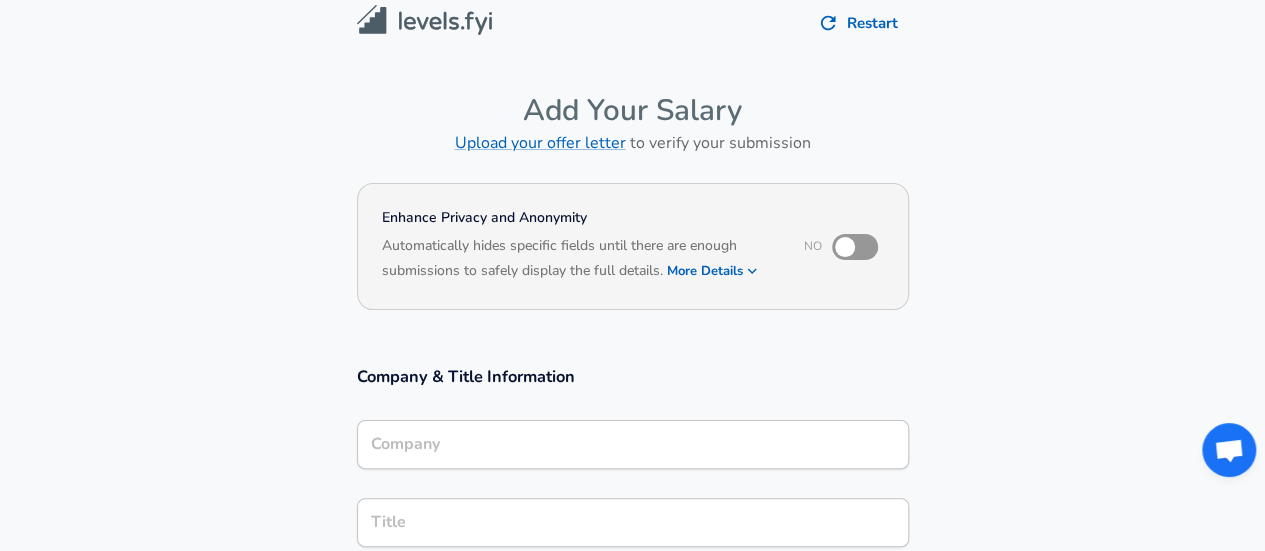 scroll, scrollTop: 0, scrollLeft: 0, axis: both 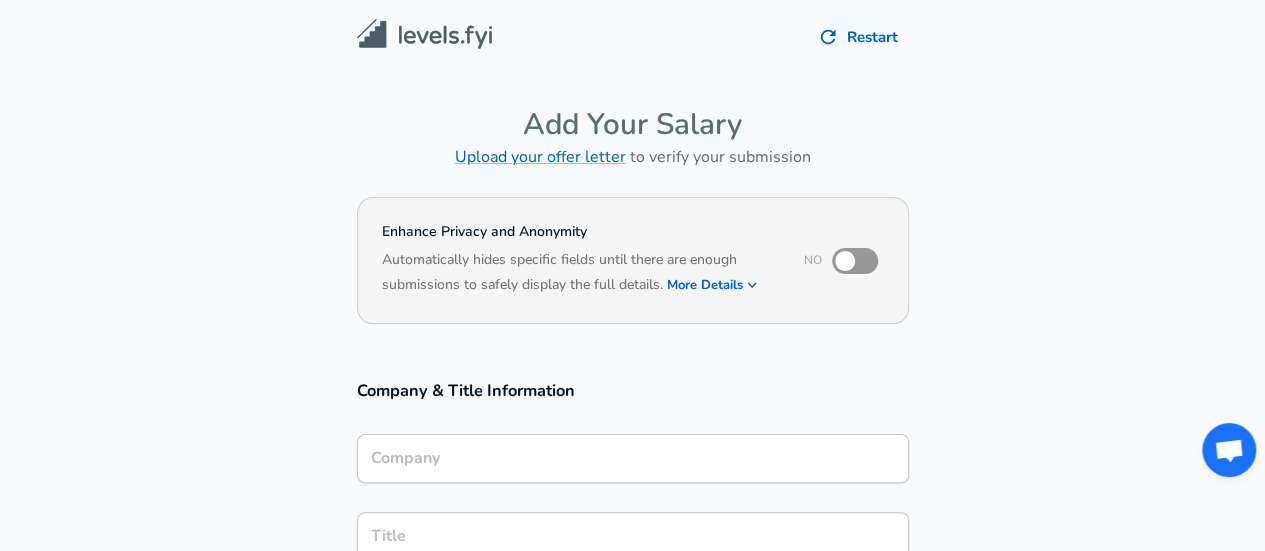 click at bounding box center [845, 261] 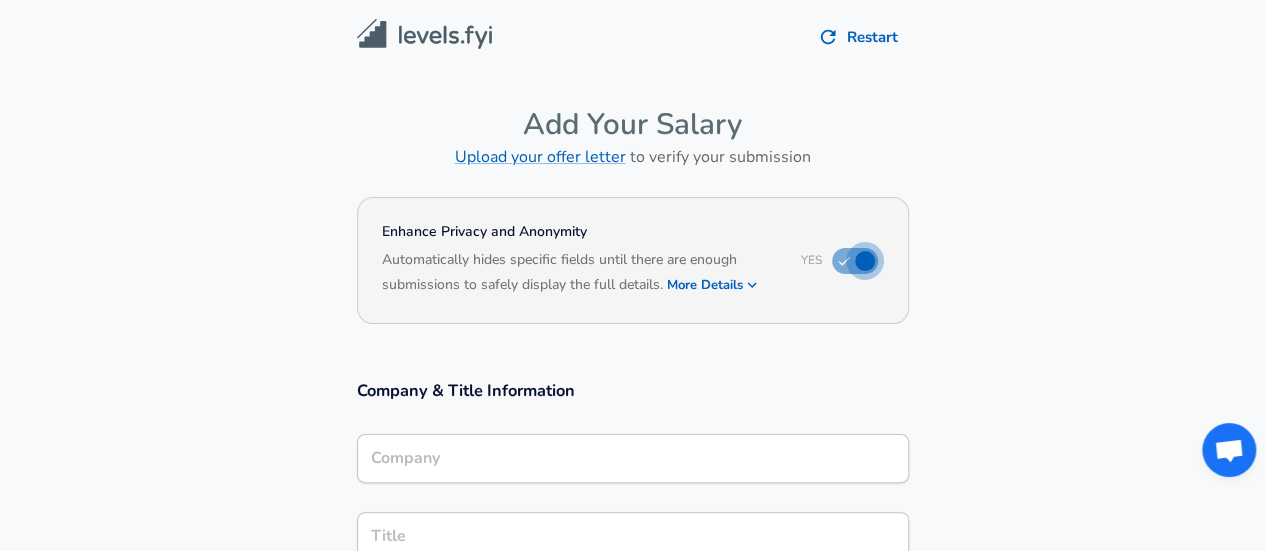 click at bounding box center (865, 261) 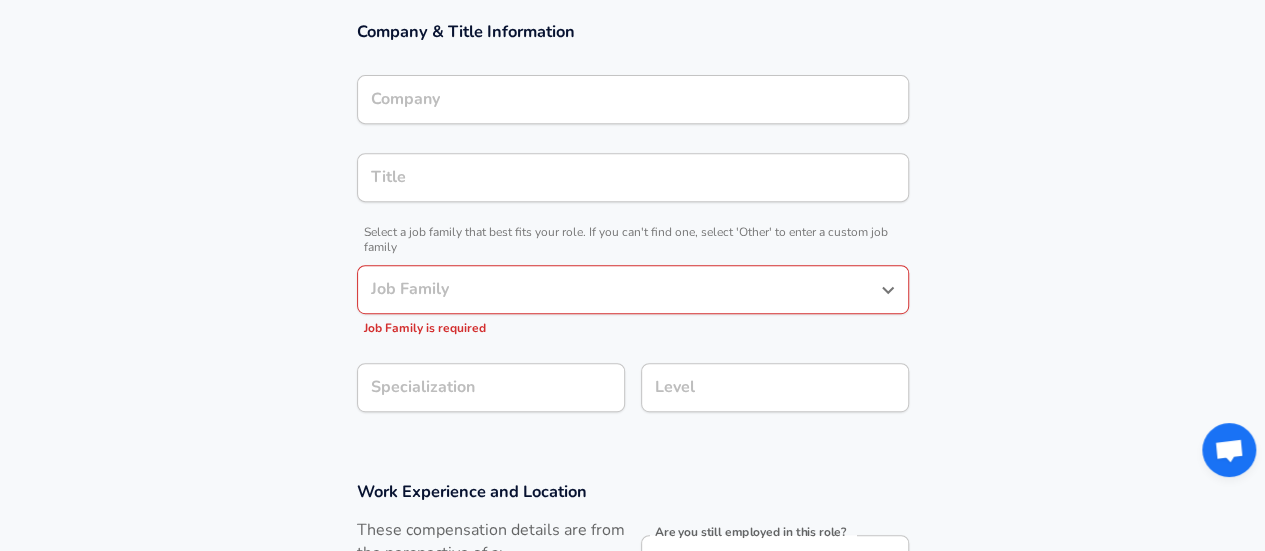 scroll, scrollTop: 360, scrollLeft: 0, axis: vertical 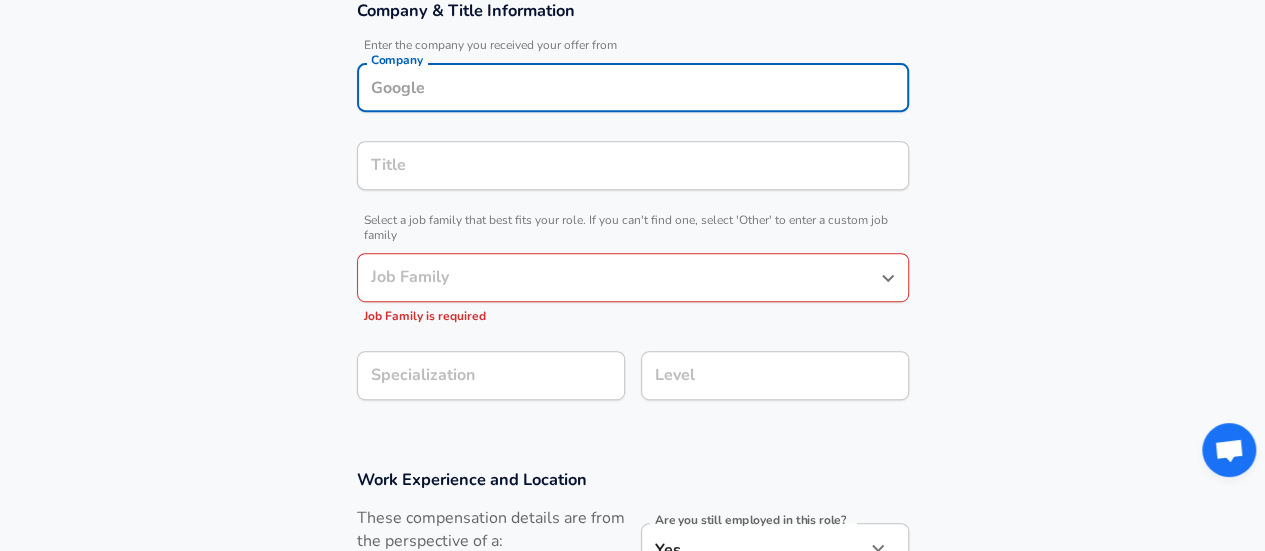 click on "Company" at bounding box center (633, 87) 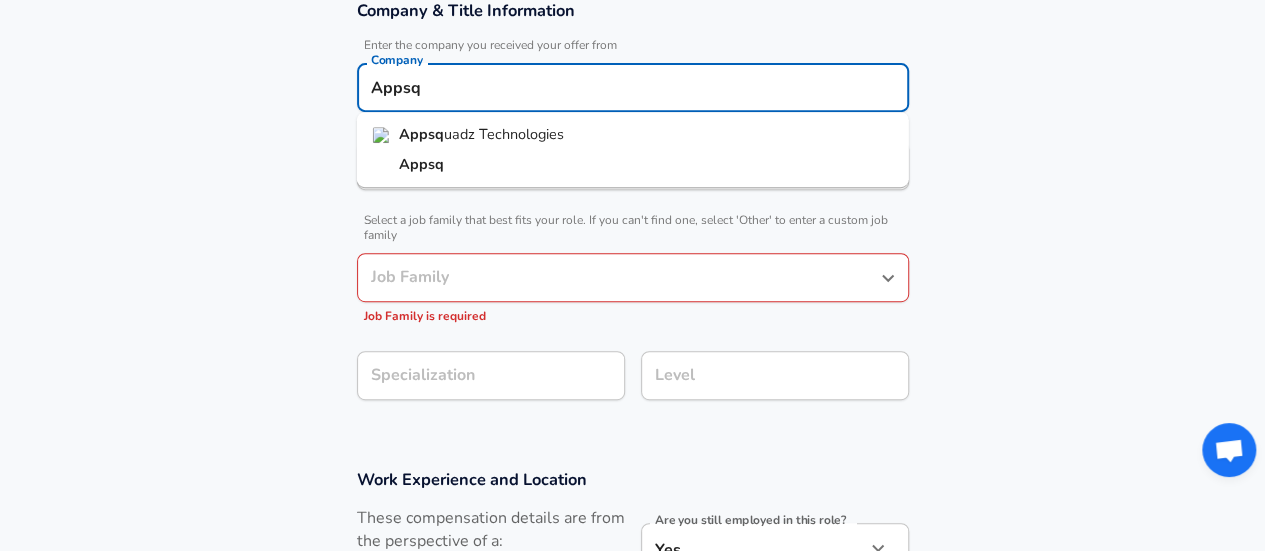 click on "uadz Technologies" at bounding box center (504, 134) 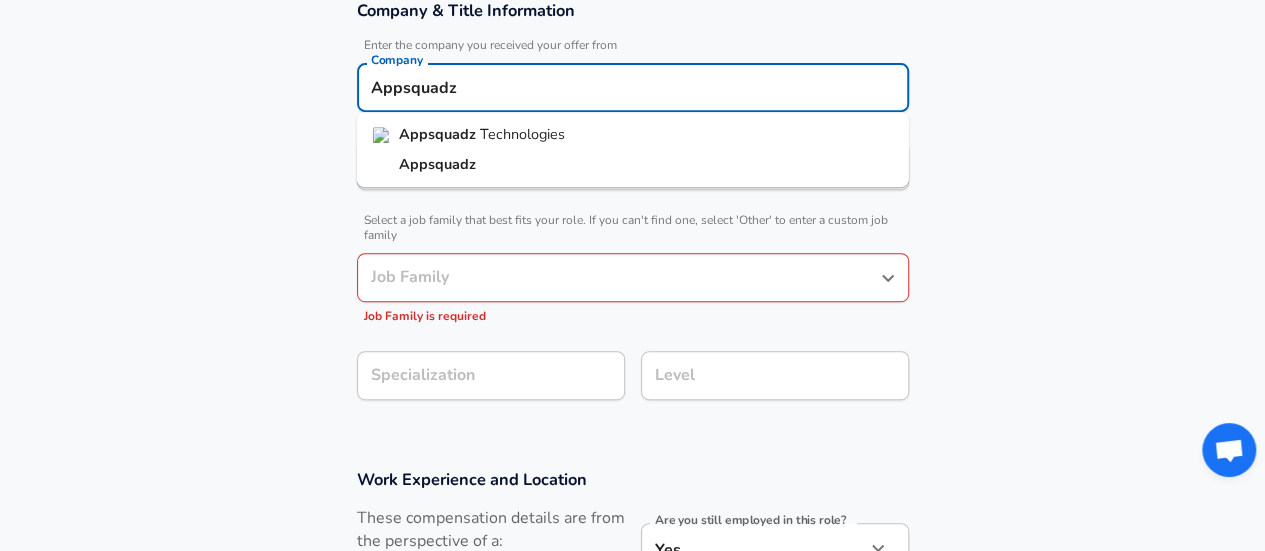 click on "Appsquadz" at bounding box center [633, 165] 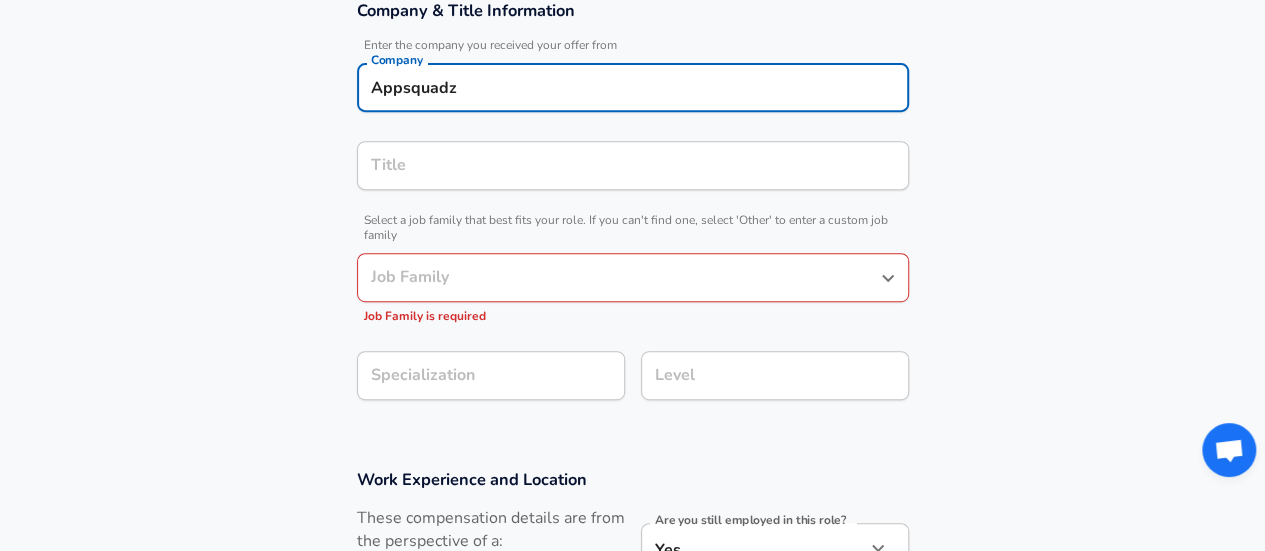 type on "Appsquadz" 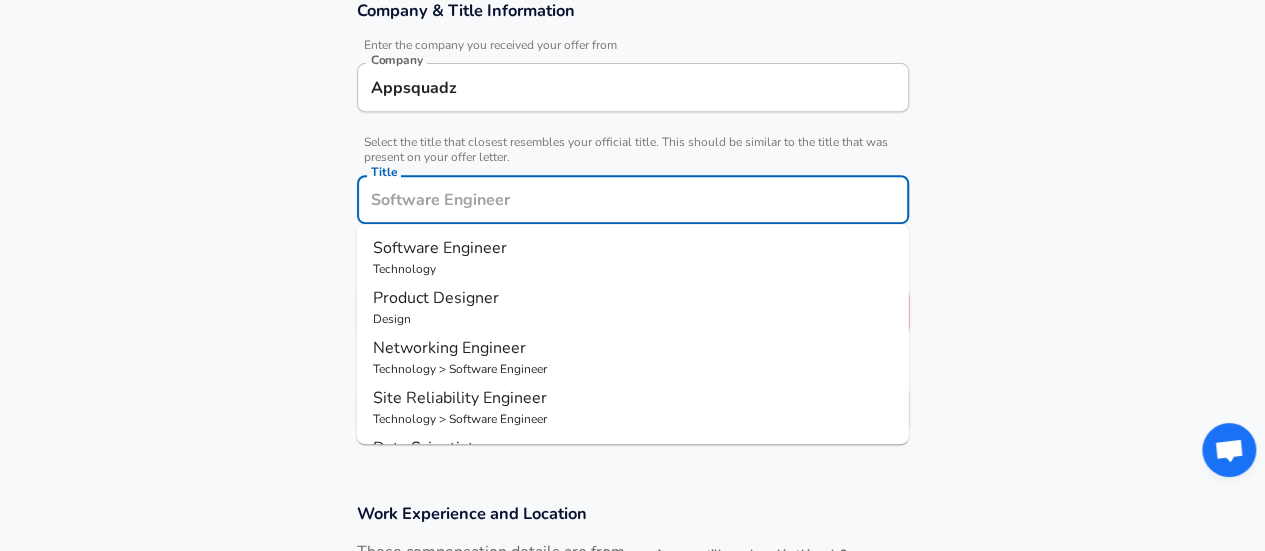 scroll, scrollTop: 420, scrollLeft: 0, axis: vertical 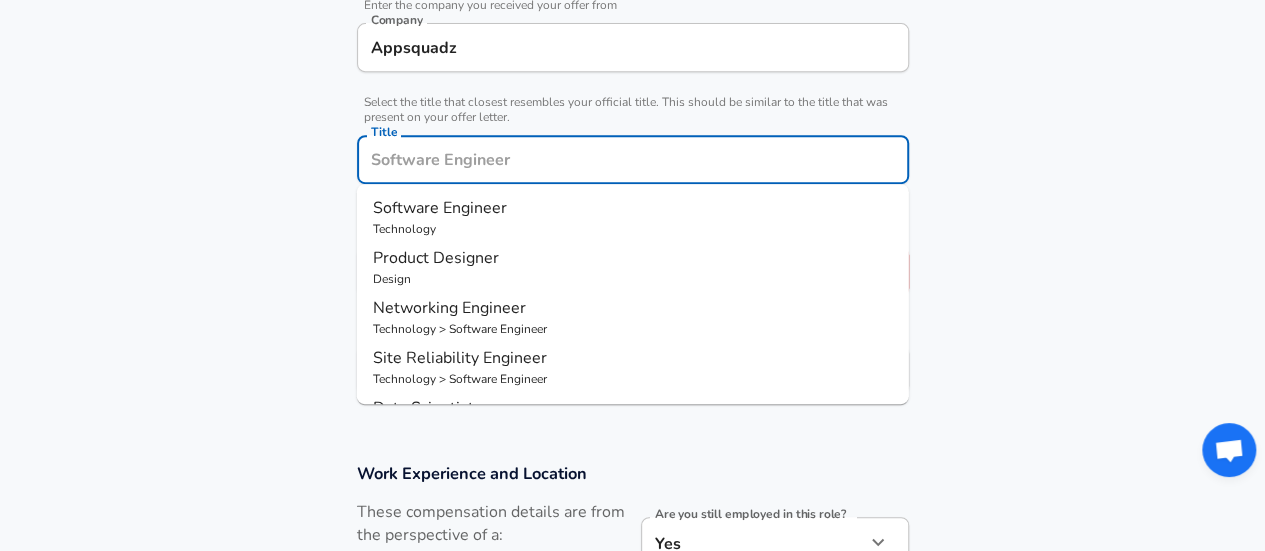 click on "Title" at bounding box center [633, 159] 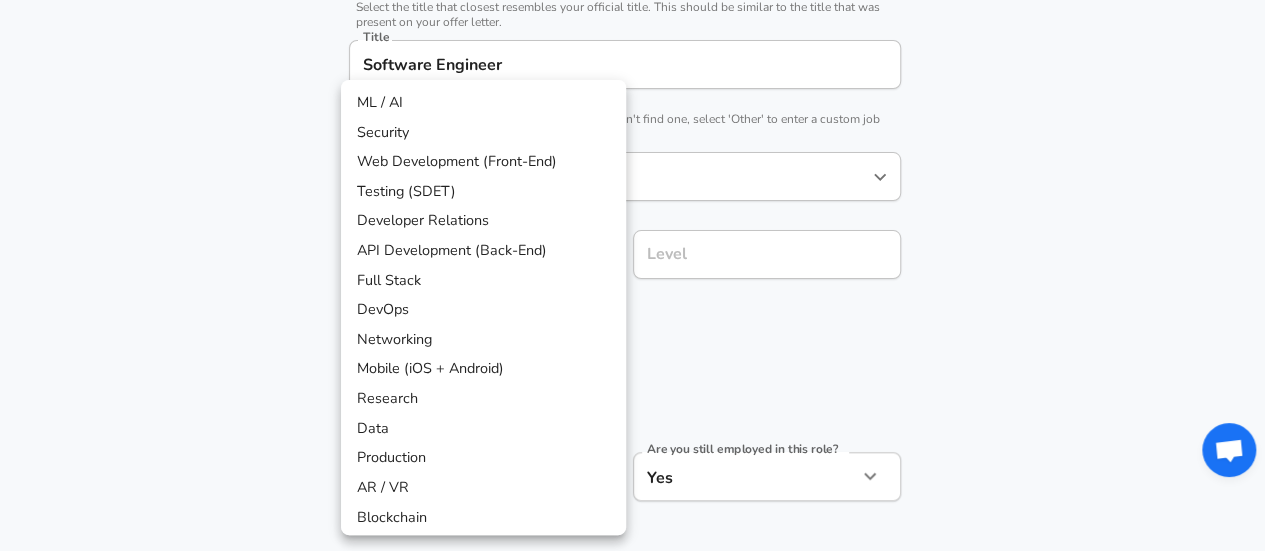 scroll, scrollTop: 575, scrollLeft: 0, axis: vertical 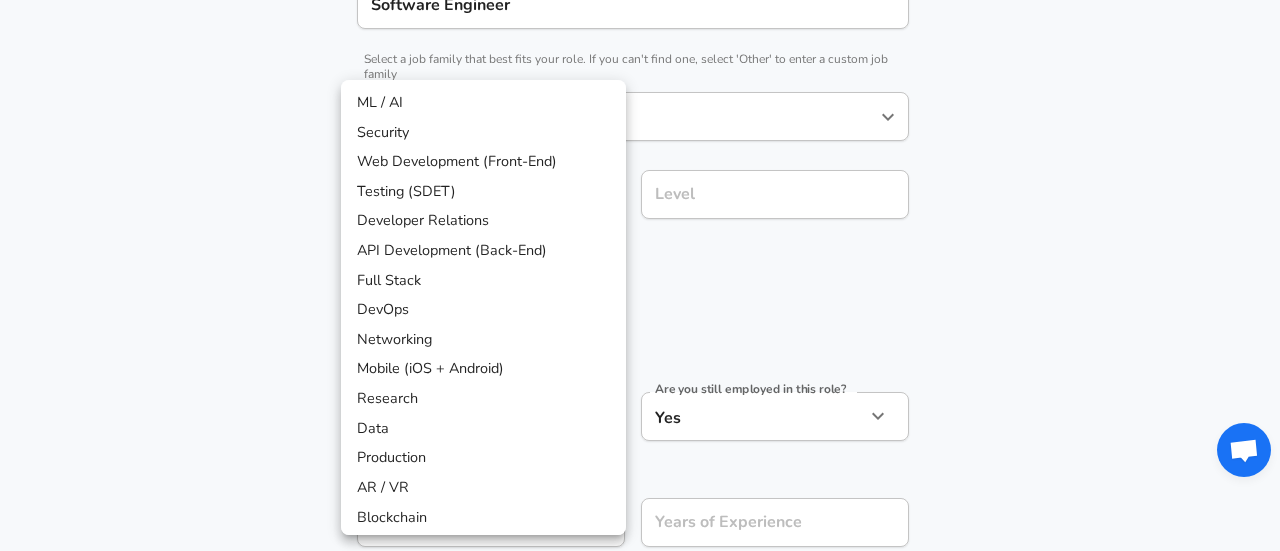 click on "Company [COMPANY] Company Select the title that closest resembles your official title. This should be similar to the title that was present on your offer letter. Title [TITLE] Title Select a job family that best fits your role. If you can't find one, select 'Other' to enter a custom job family Job Family [JOB_FAMILY] Job Family Select a Specialization that best fits your role. If you can't find one, select 'Other' to enter a custom specialization Select Specialization Level Level" at bounding box center (640, -300) 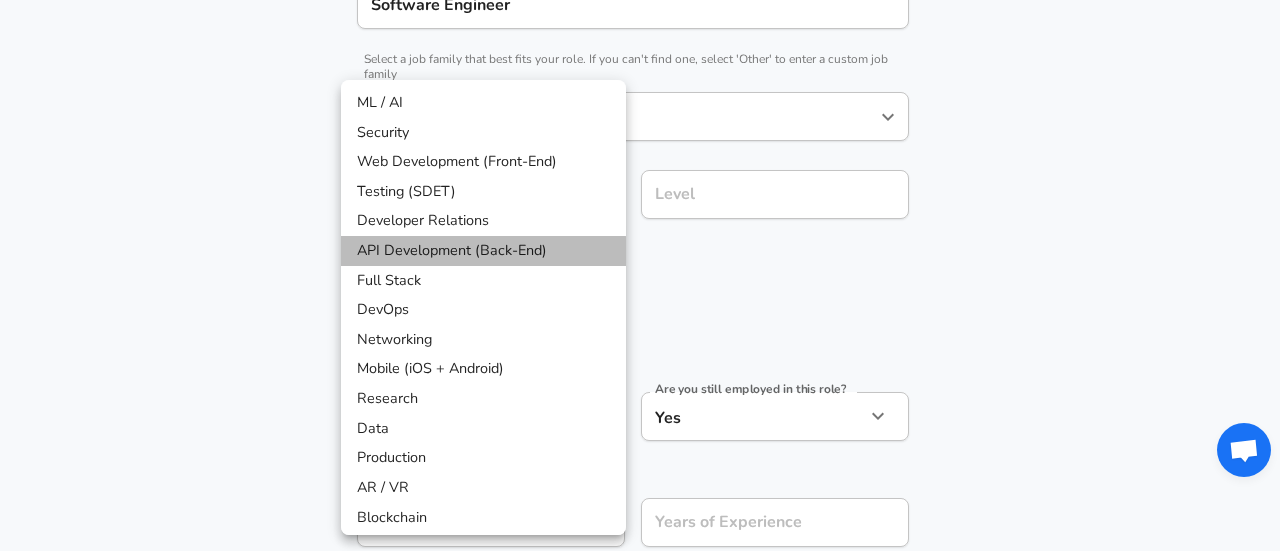 click on "API Development (Back-End)" at bounding box center (483, 251) 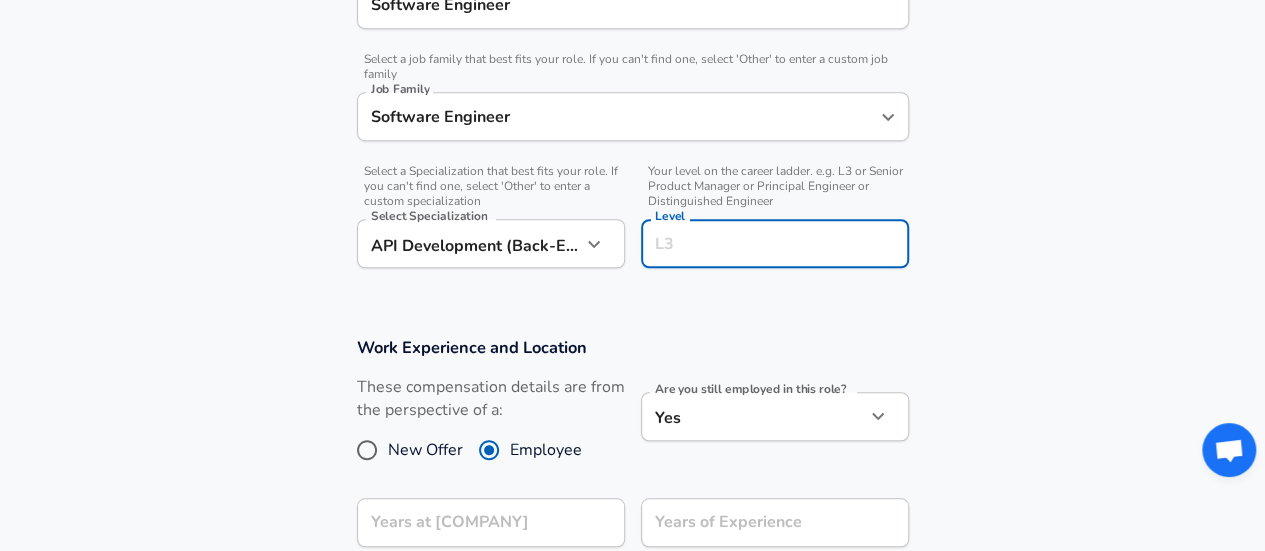 scroll, scrollTop: 615, scrollLeft: 0, axis: vertical 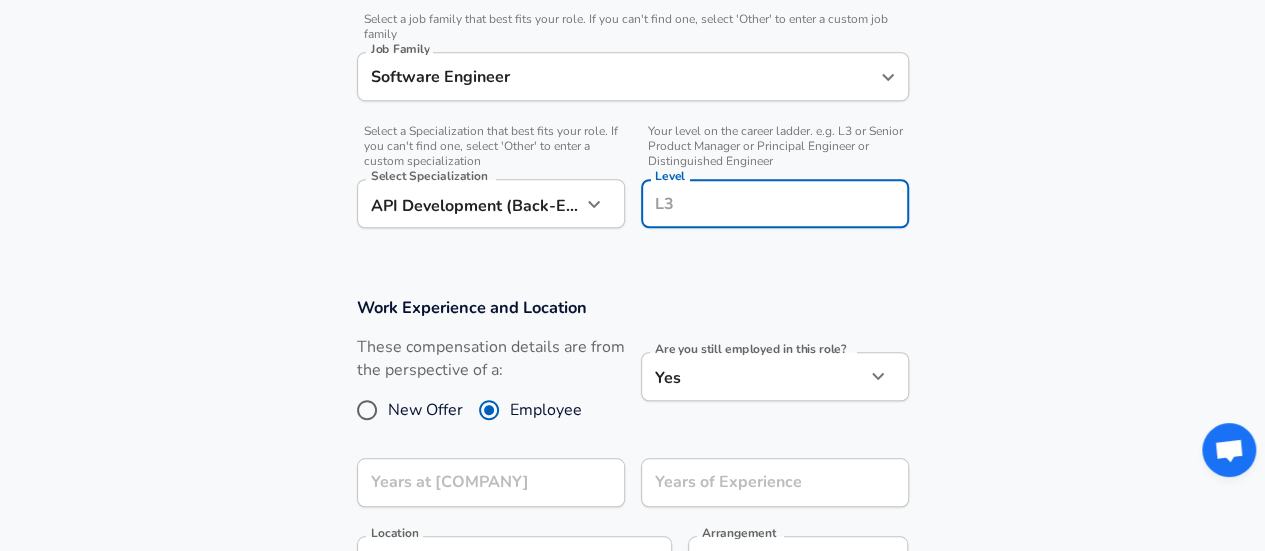 click on "Level Level" at bounding box center [775, 206] 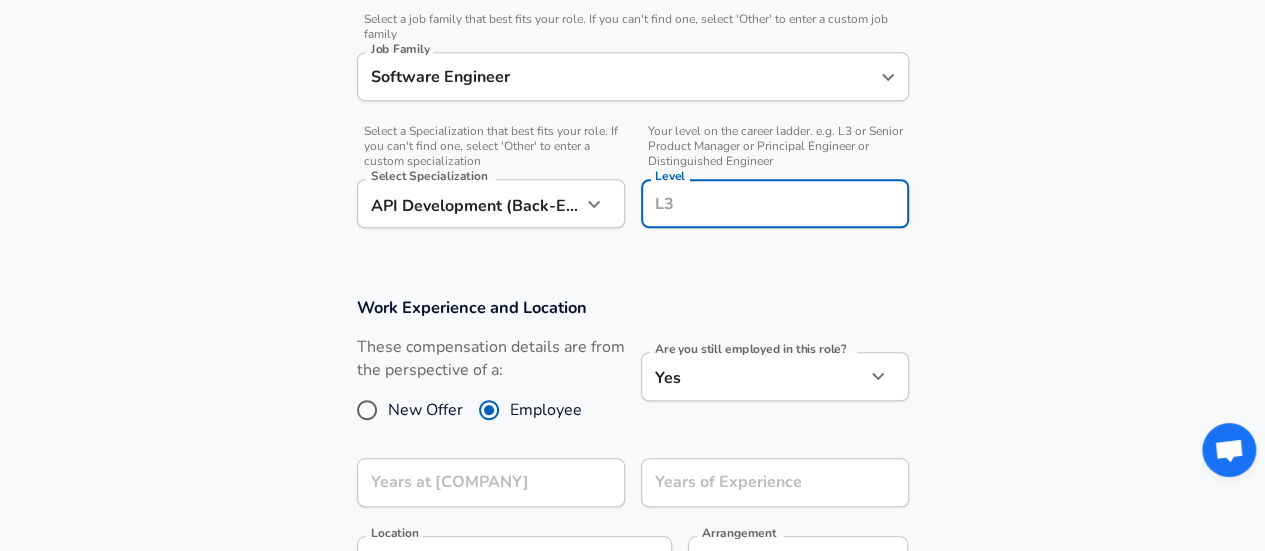 click on "Level" at bounding box center (775, 203) 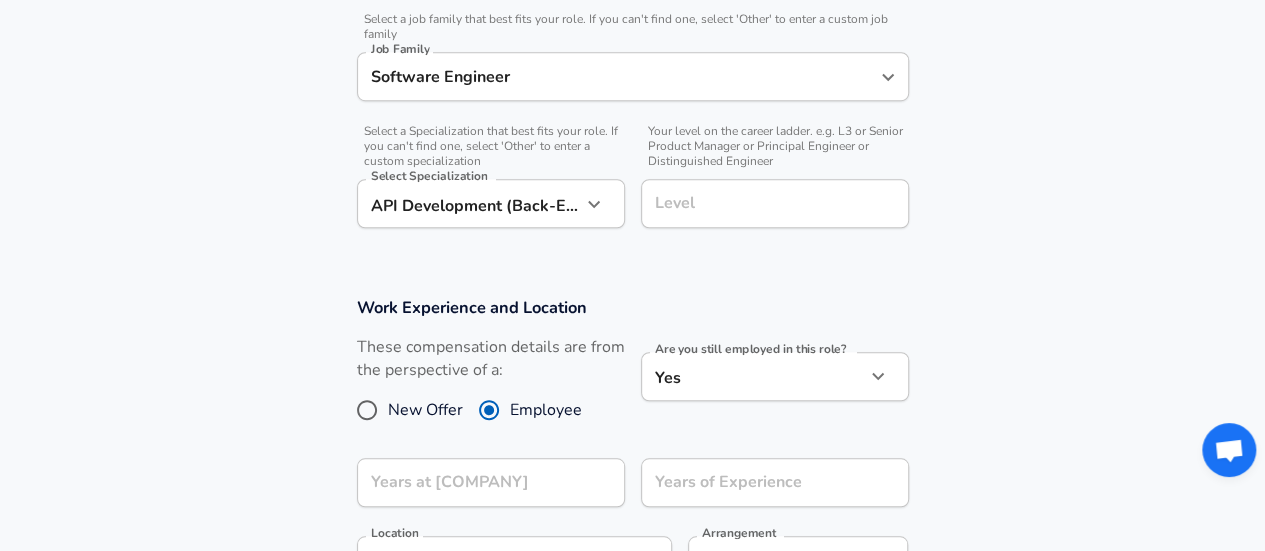 click on "Level" at bounding box center [775, 203] 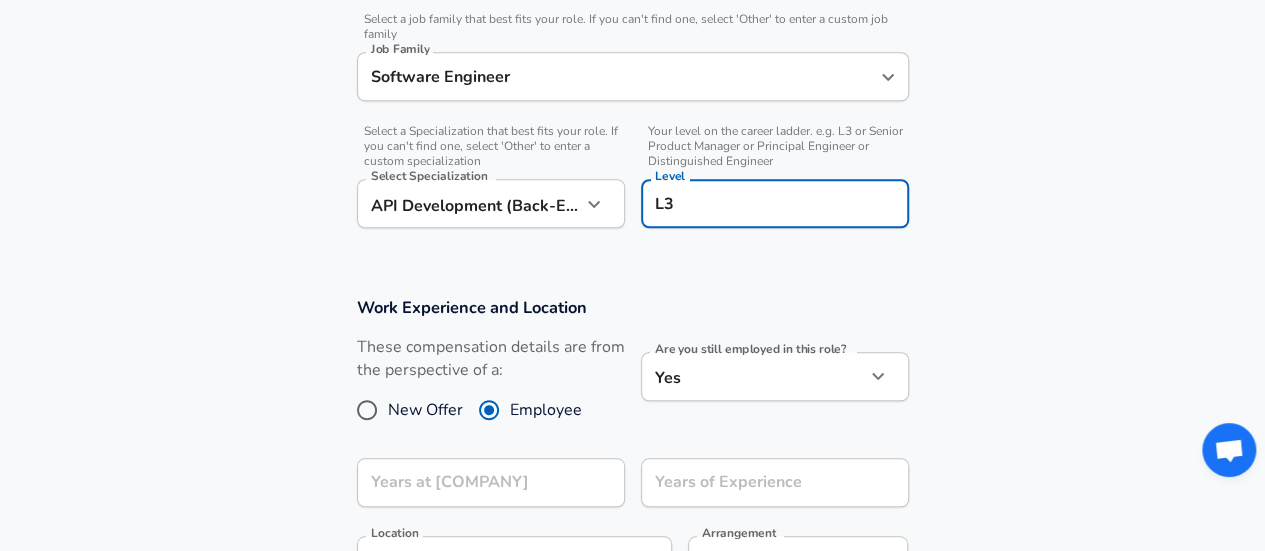 type on "L3" 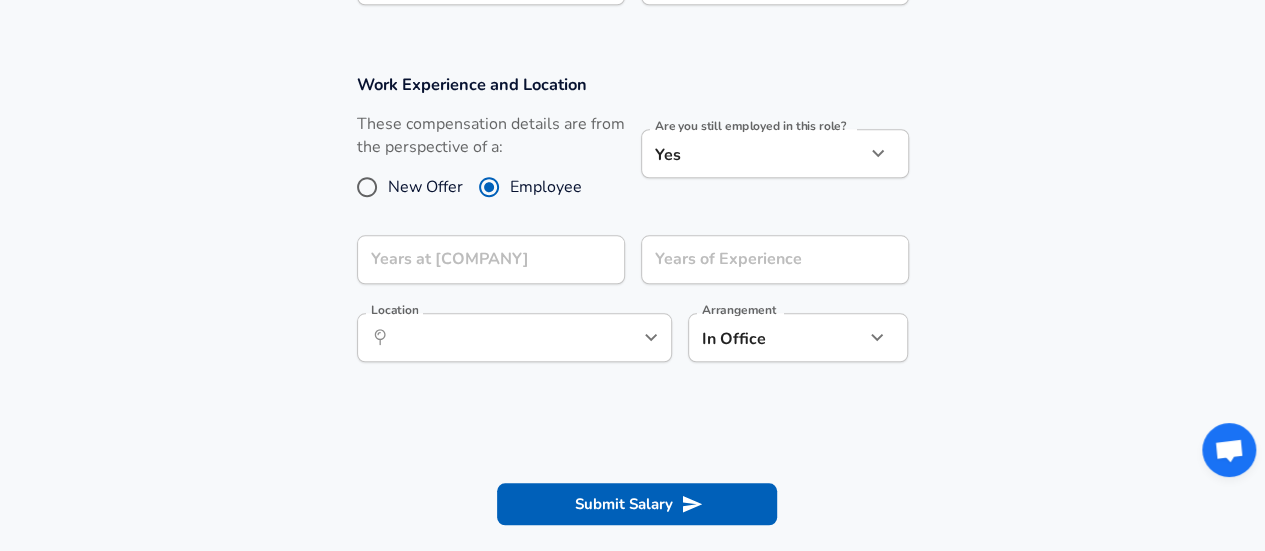 scroll, scrollTop: 839, scrollLeft: 0, axis: vertical 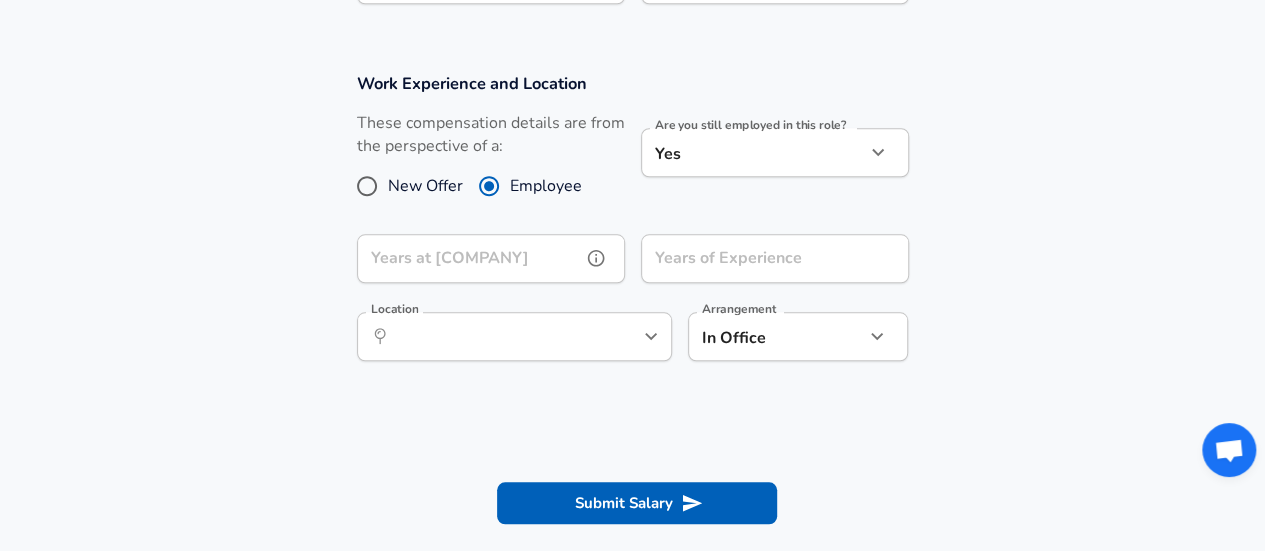 click on "Years at [COMPANY]" at bounding box center (469, 258) 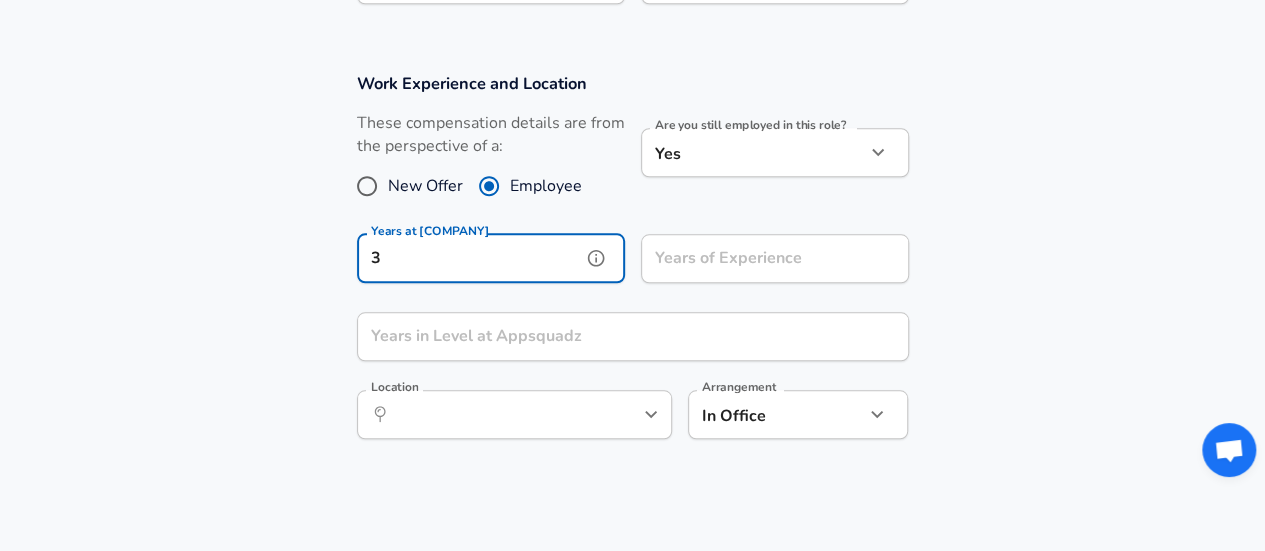 type on "3" 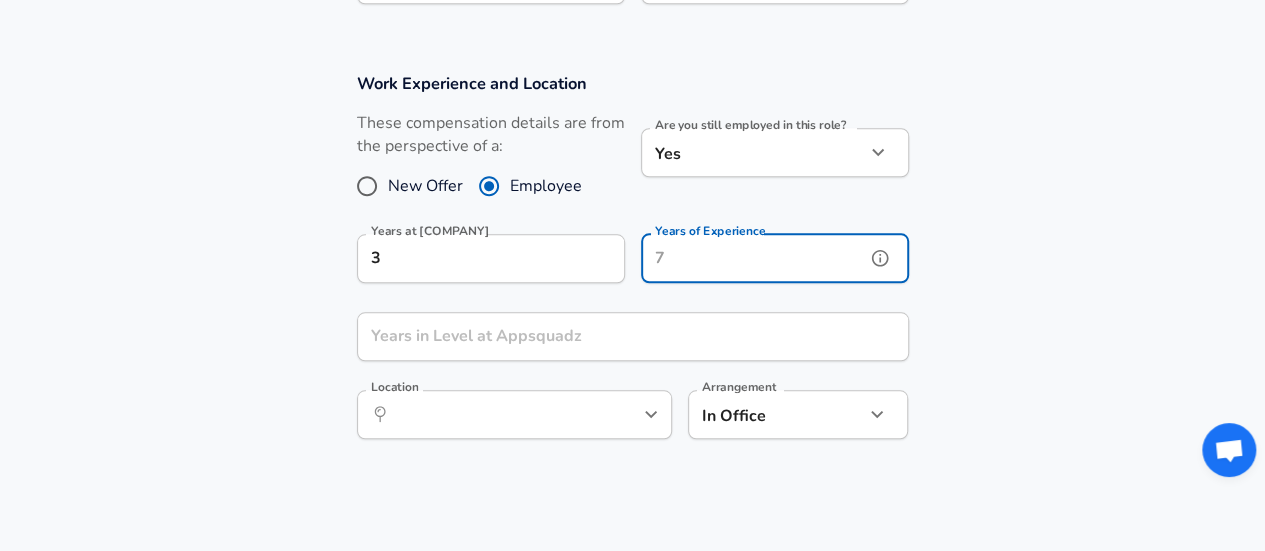 click on "Years of Experience" at bounding box center (753, 258) 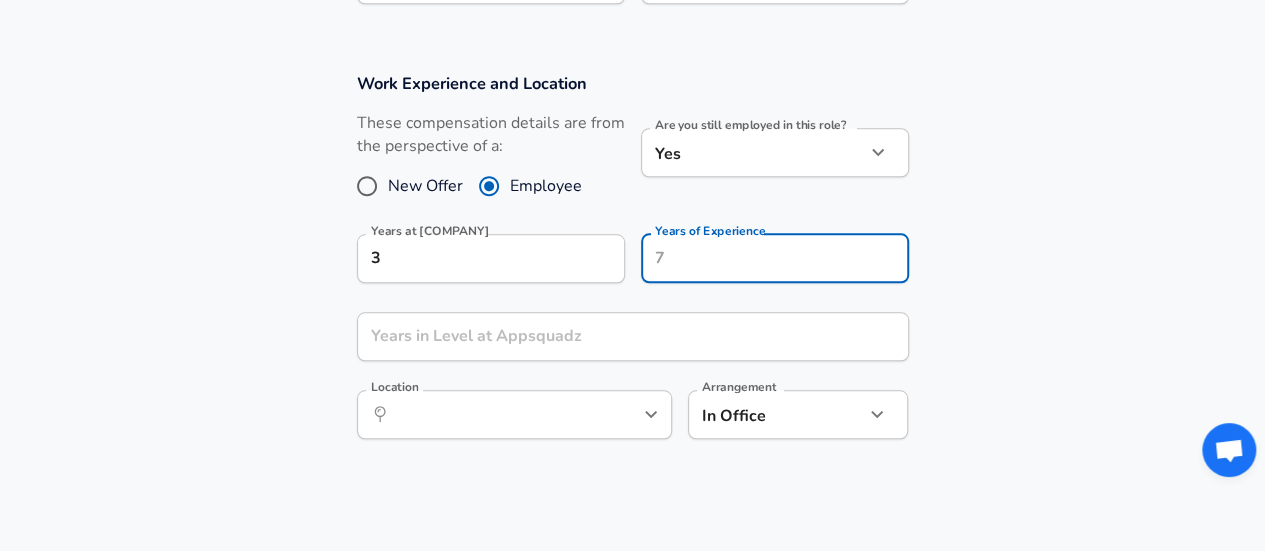 click on "Work Experience and Location These compensation details are from the perspective of a: New Offer Employee Are you still employed in this role? Yes yes Are you still employed in this role? Years at Appsquadz  3 Years at Appsquadz  Years of Experience Years of Experience Years in Level at Appsquadz  Years in Level at Appsquadz  Location ​ Location Arrangement In Office office Arrangement" at bounding box center (632, 266) 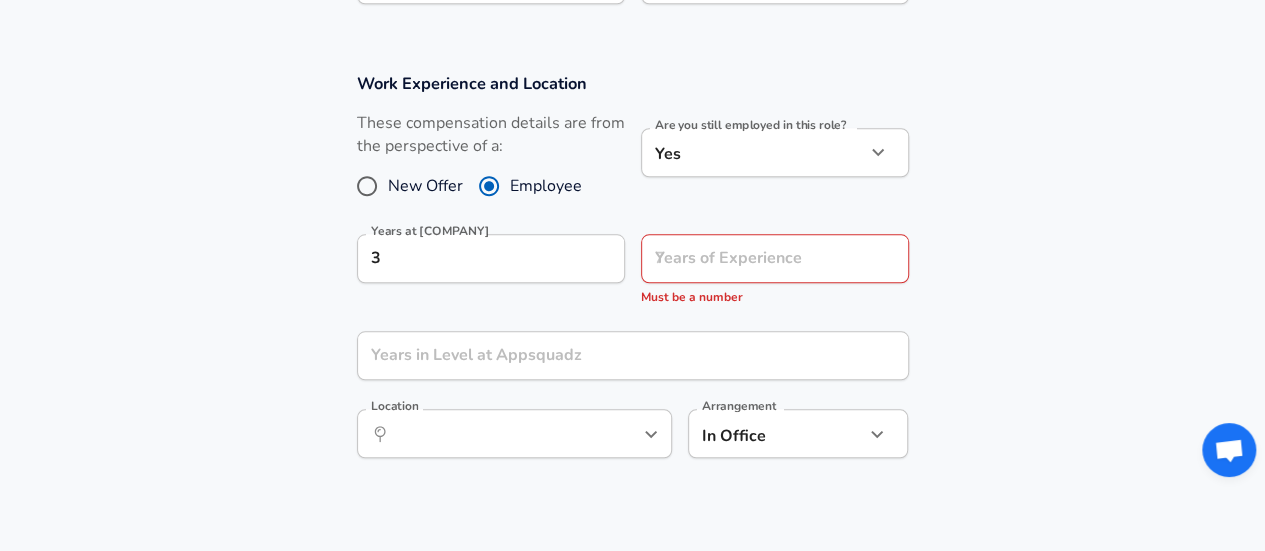 click on "Years of Experience Years of Experience Must be a number" at bounding box center [767, 267] 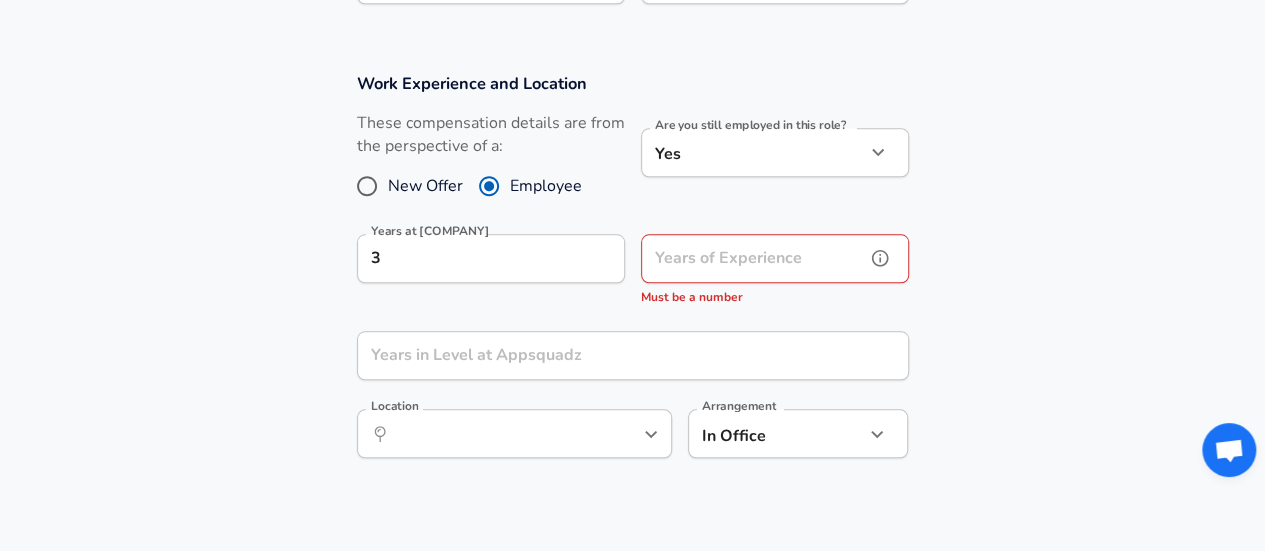 click on "Years of Experience" at bounding box center [753, 258] 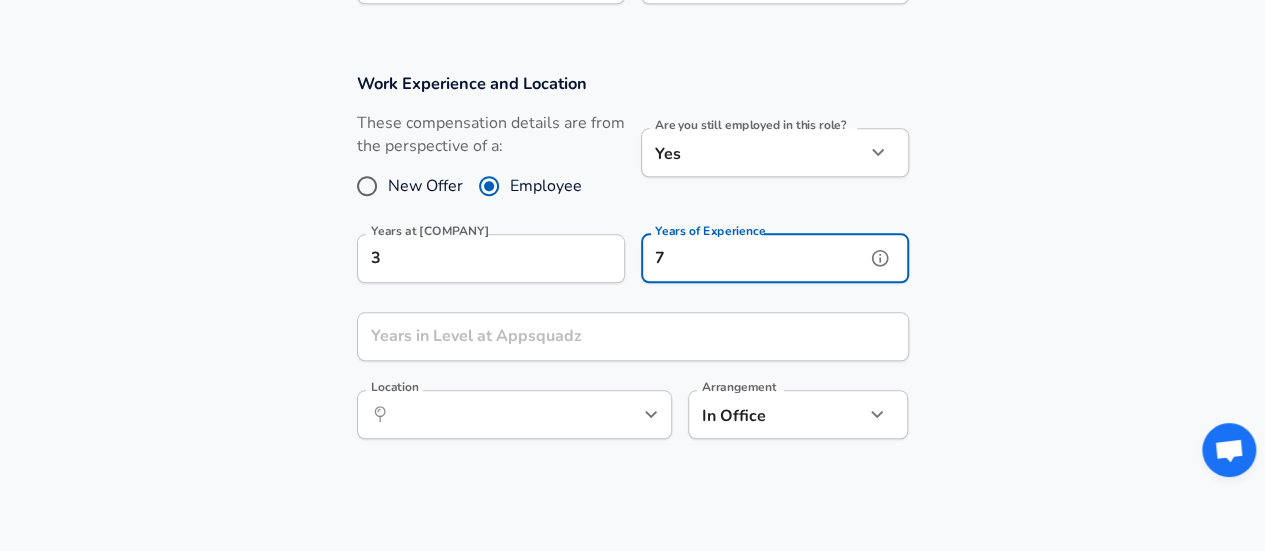type on "7" 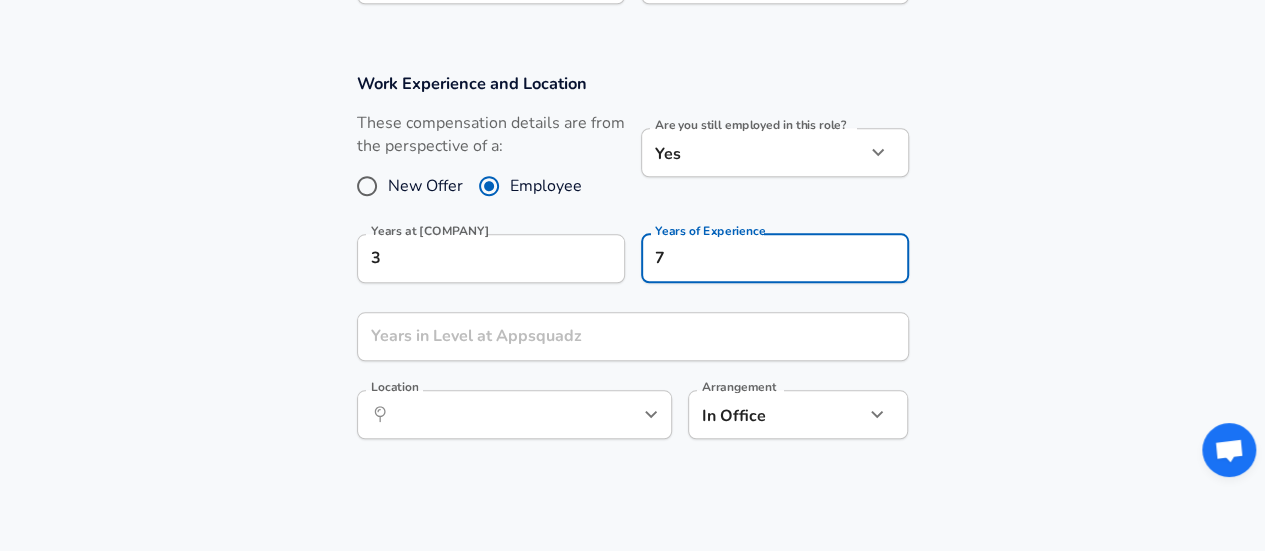 click on "Work Experience and Location These compensation details are from the perspective of a: New Offer Employee Are you still employed in this role? Yes yes Are you still employed in this role? Years at Appsquadz  3 Years at Appsquadz  Years of Experience 7 Years of Experience Years in Level at Appsquadz  Years in Level at Appsquadz  Location ​ Location Arrangement In Office office Arrangement" at bounding box center [632, 266] 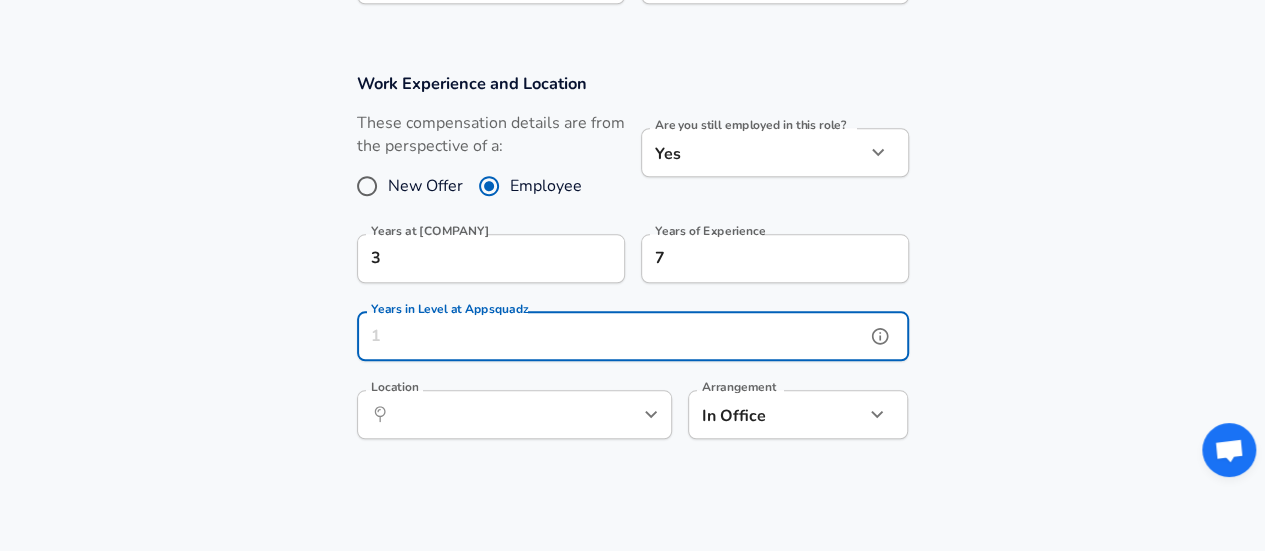 click on "Years in Level at Appsquadz" at bounding box center (611, 336) 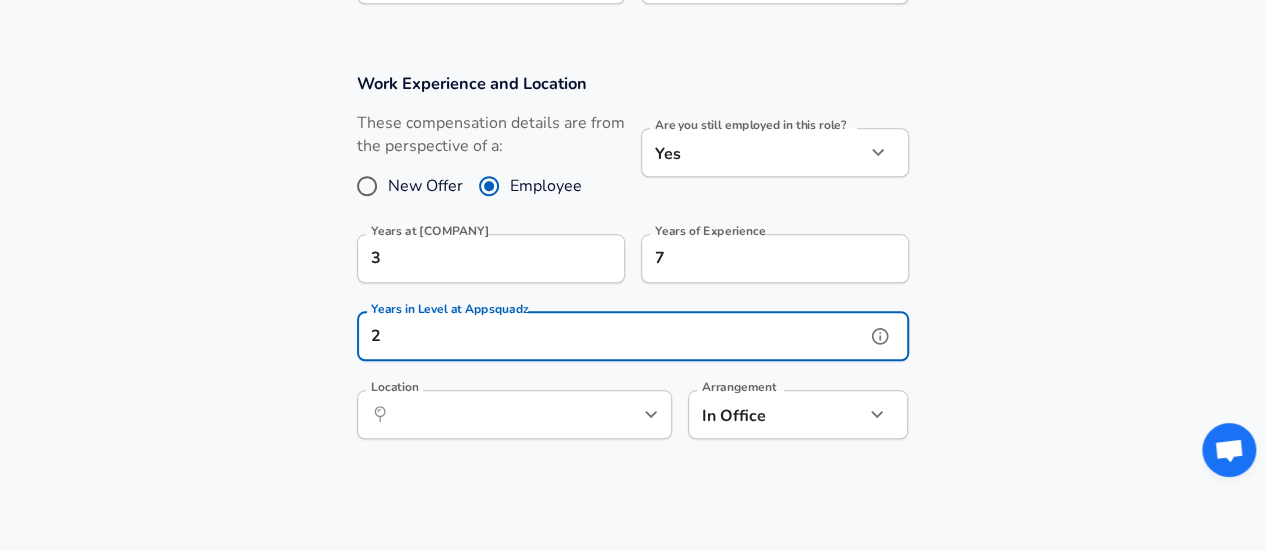 type on "2" 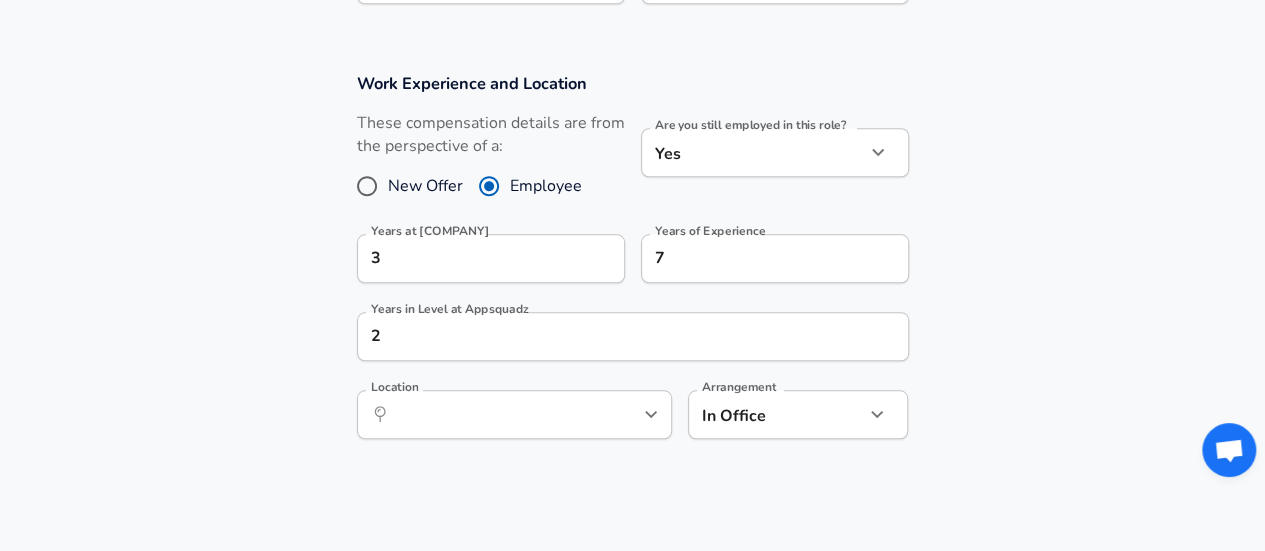 click on "Years at [COMPANY] [YEARS] Years at [COMPANY] Years of Experience [YEARS] Years of Experience Years in Level at [COMPANY] [YEARS] Years in Level at [COMPANY] Location Location Arrangement In Office office Arrangement" at bounding box center (632, 266) 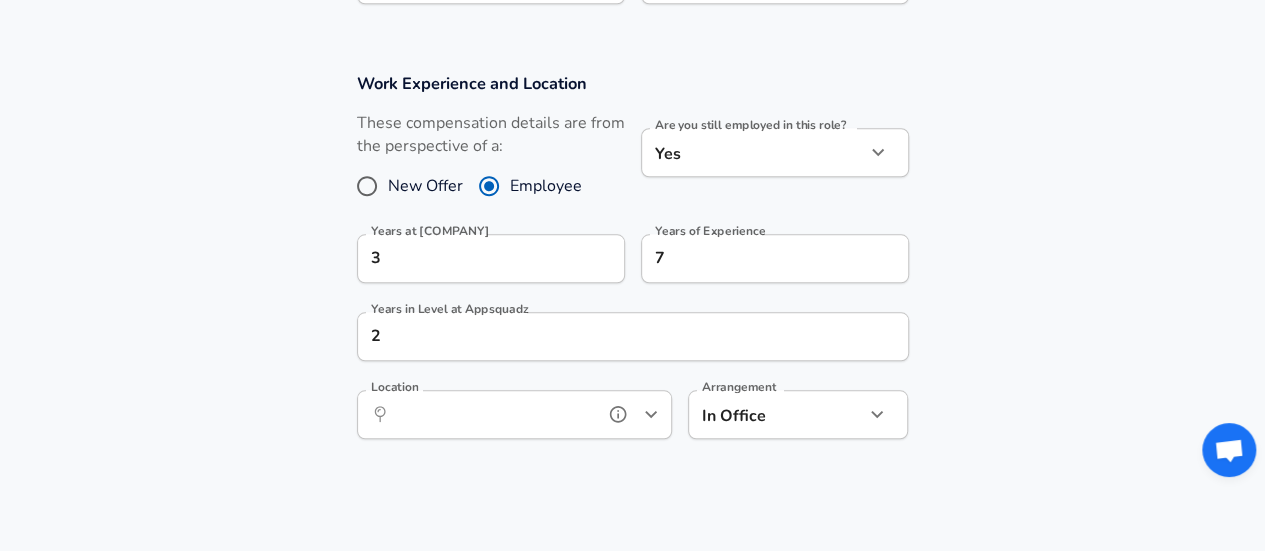 click on "Location" at bounding box center [492, 414] 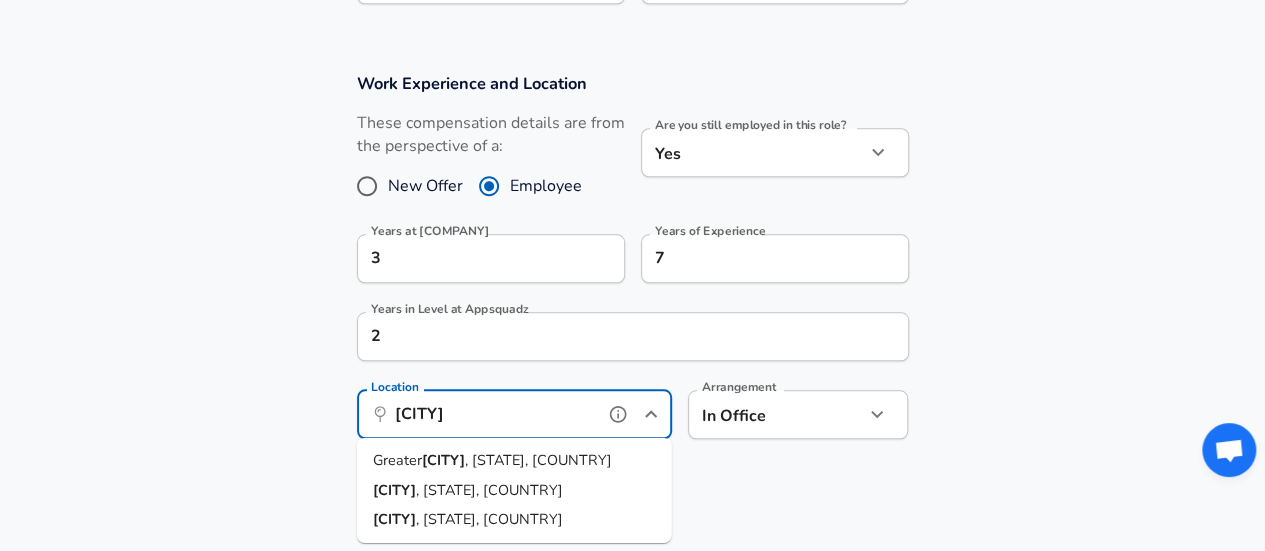 click on ", [STATE], [COUNTRY]" at bounding box center (489, 489) 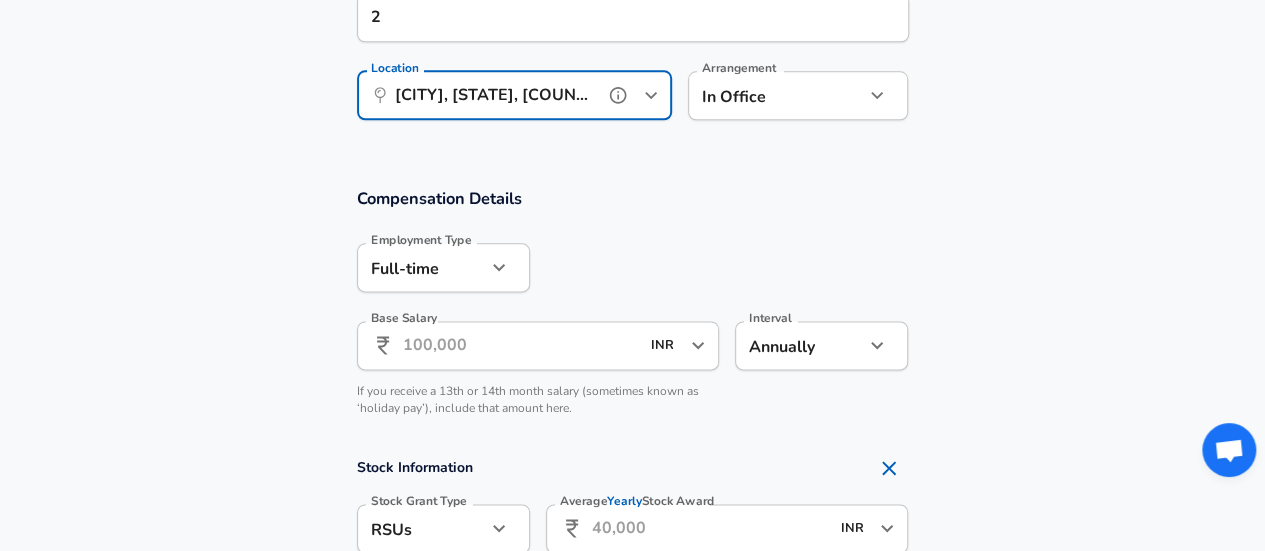 scroll, scrollTop: 1157, scrollLeft: 0, axis: vertical 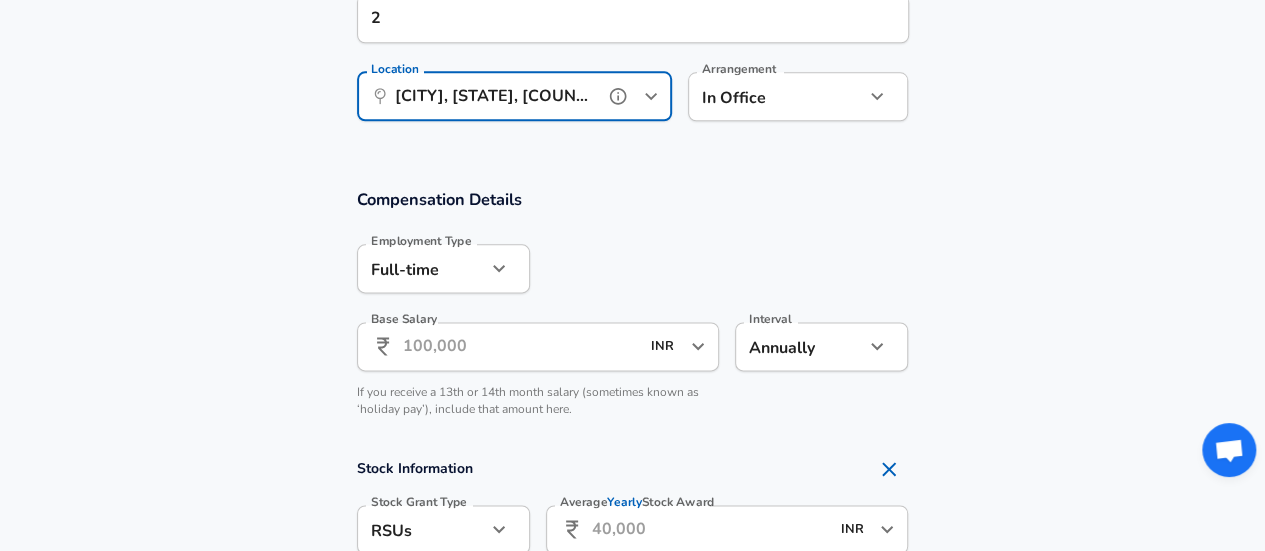 type on "[CITY], [STATE], [COUNTRY]" 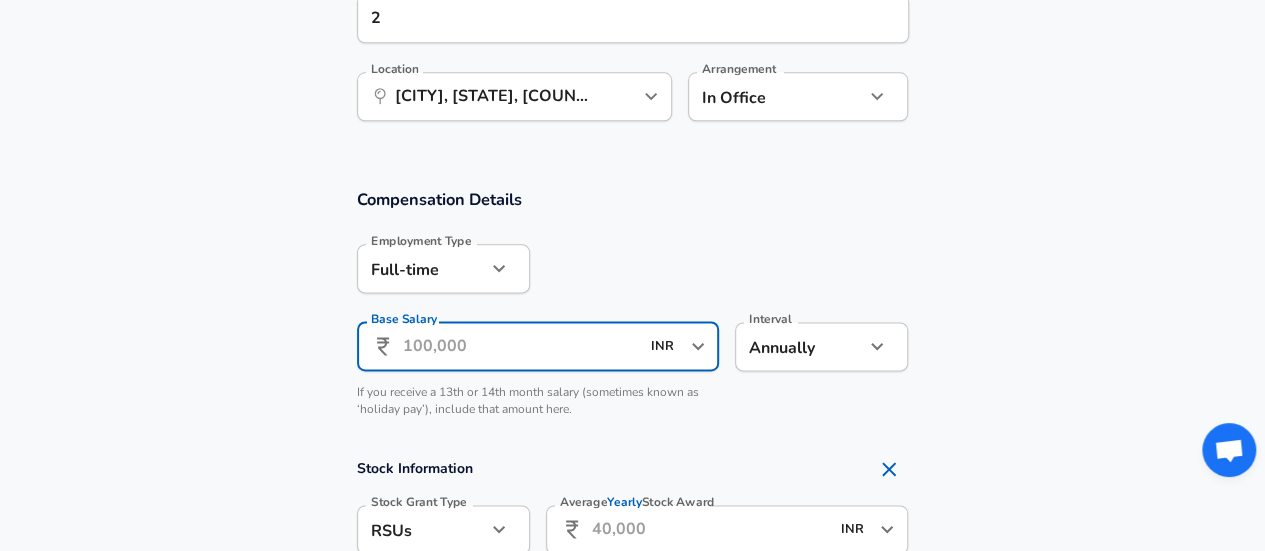 click on "Base Salary" at bounding box center (521, 346) 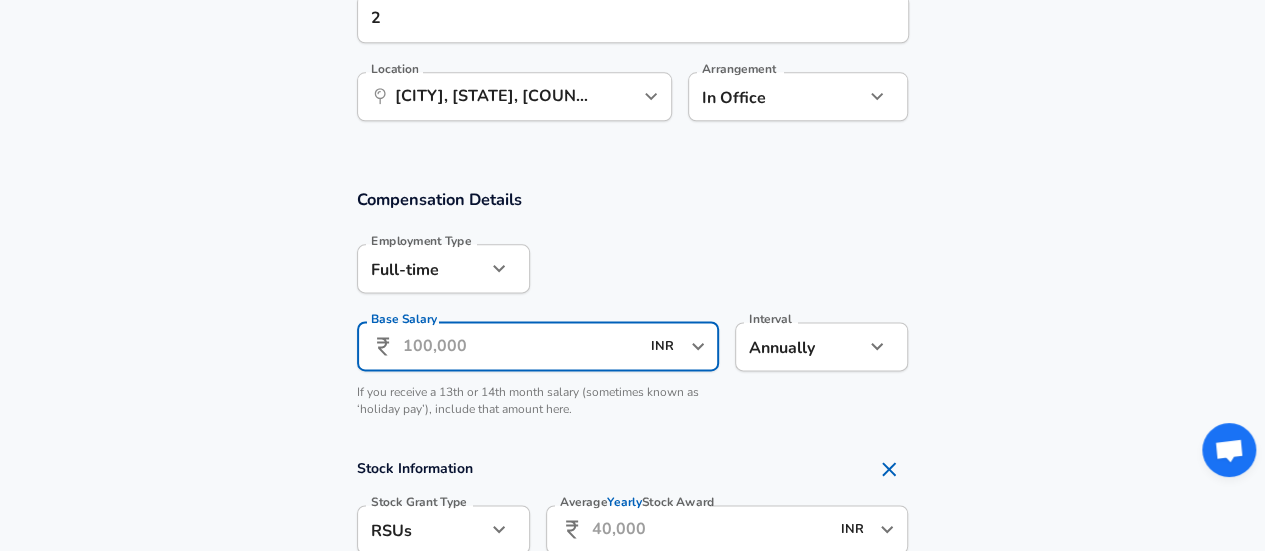click 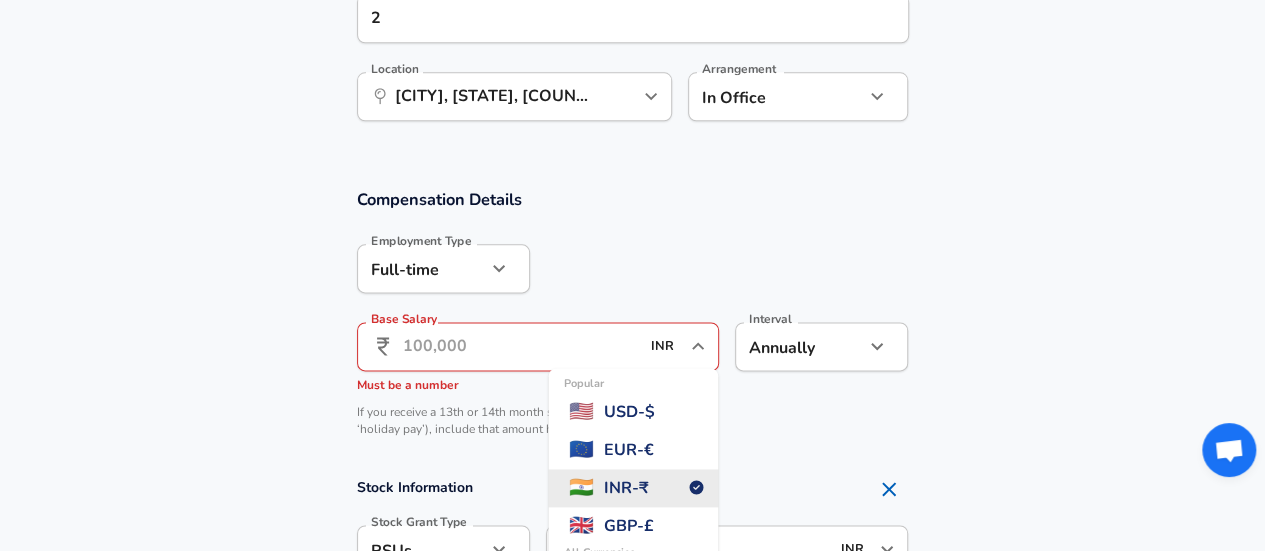 click on "Base Salary" at bounding box center [521, 346] 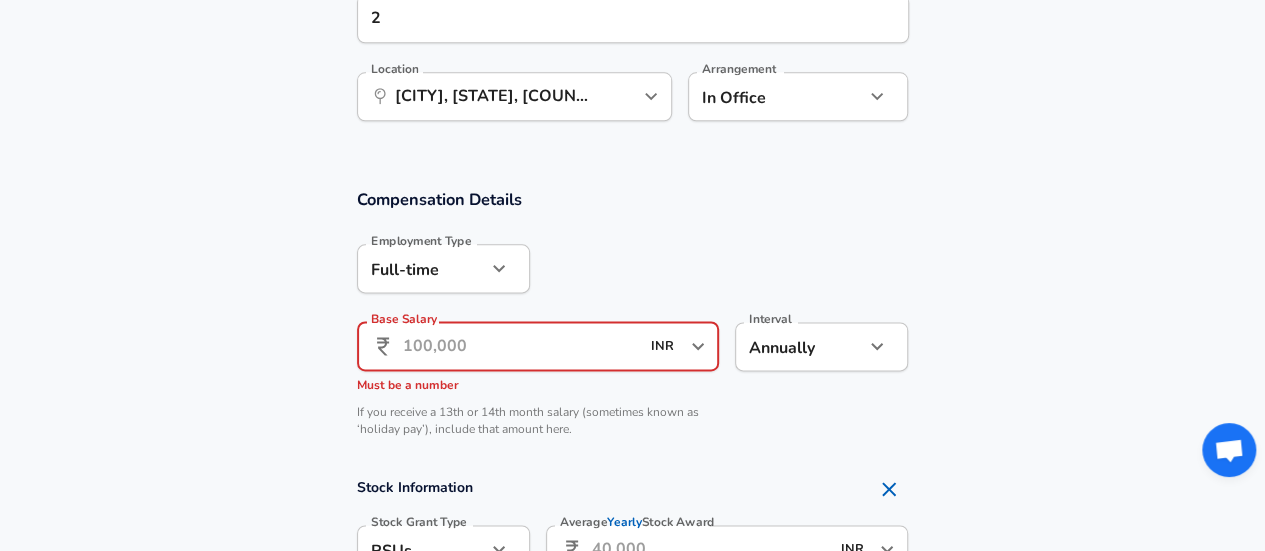 click on "Base Salary" at bounding box center (521, 346) 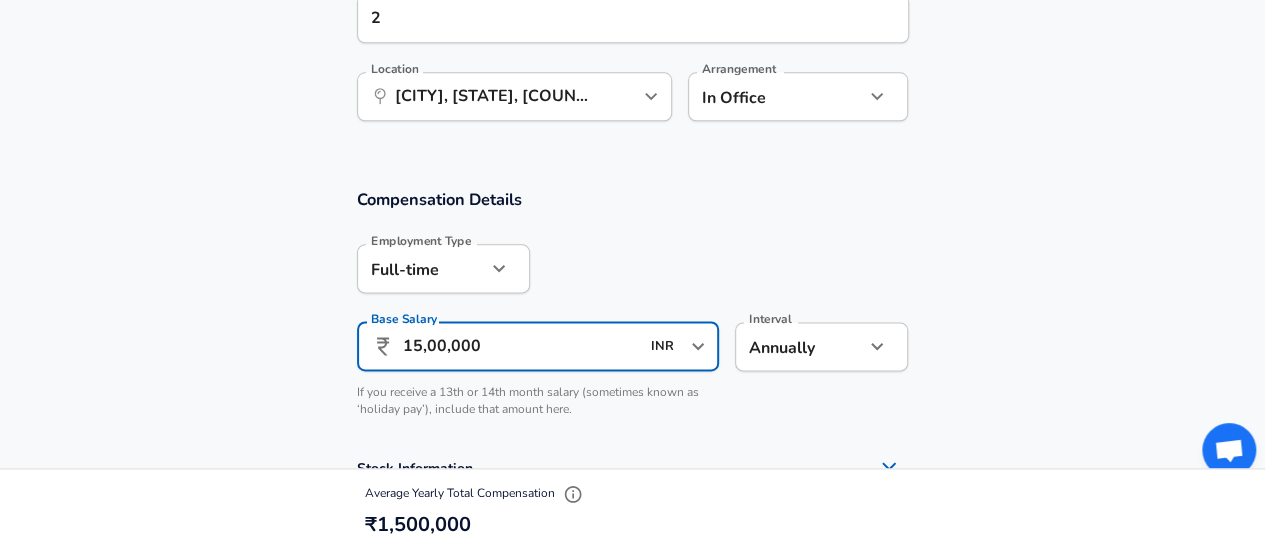 type on "15,00,000" 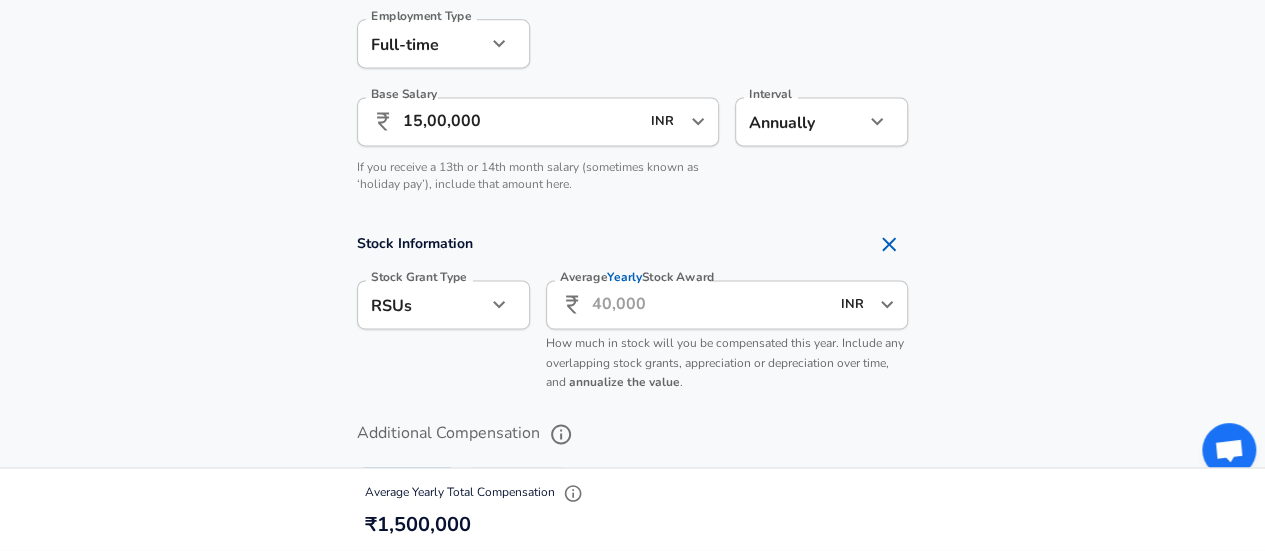 scroll, scrollTop: 1383, scrollLeft: 0, axis: vertical 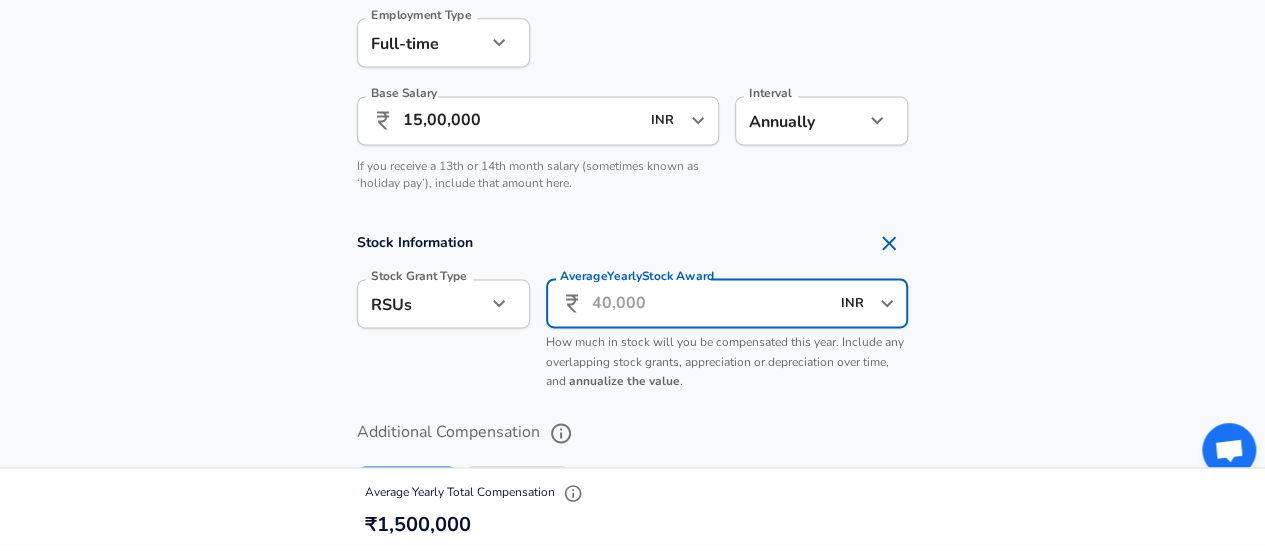 click on "Average  Yearly  Stock Award" at bounding box center (710, 303) 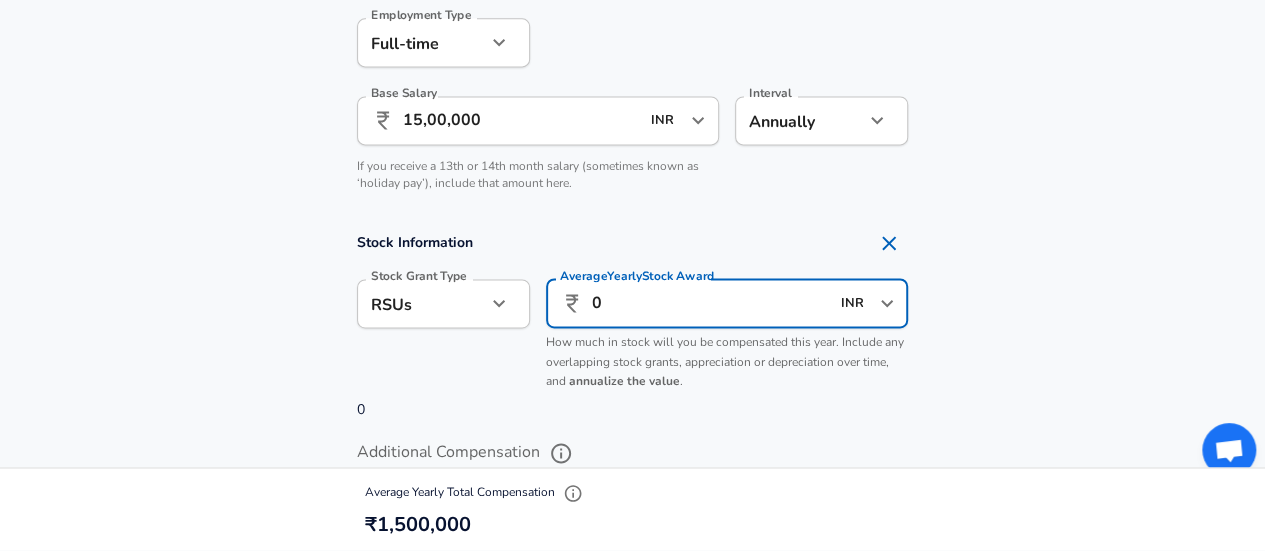 type on "0" 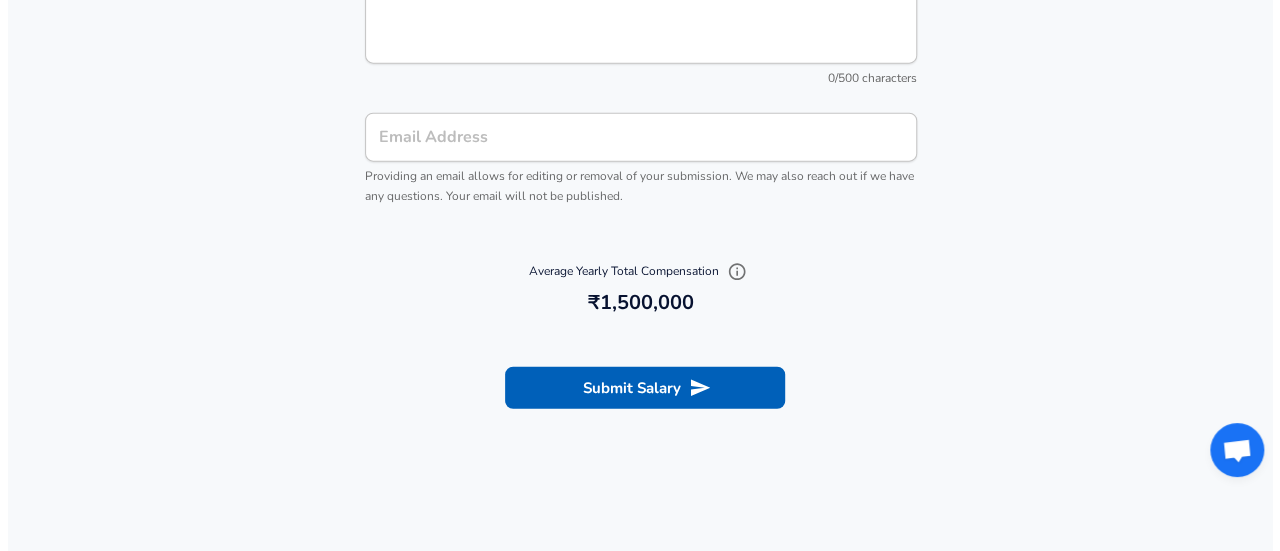 scroll, scrollTop: 2397, scrollLeft: 0, axis: vertical 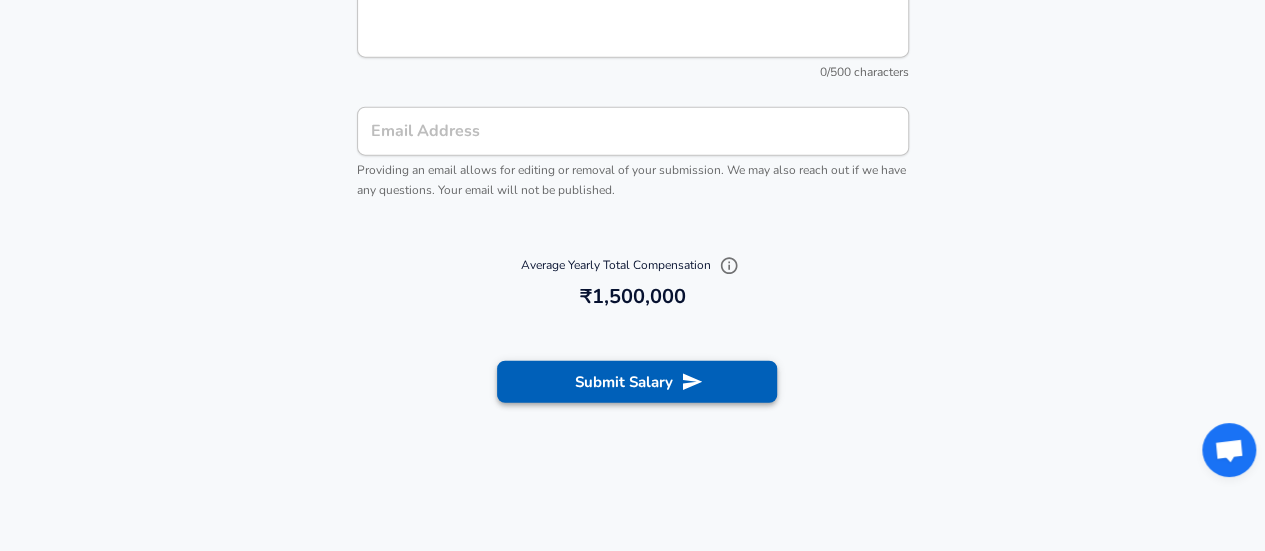 click 